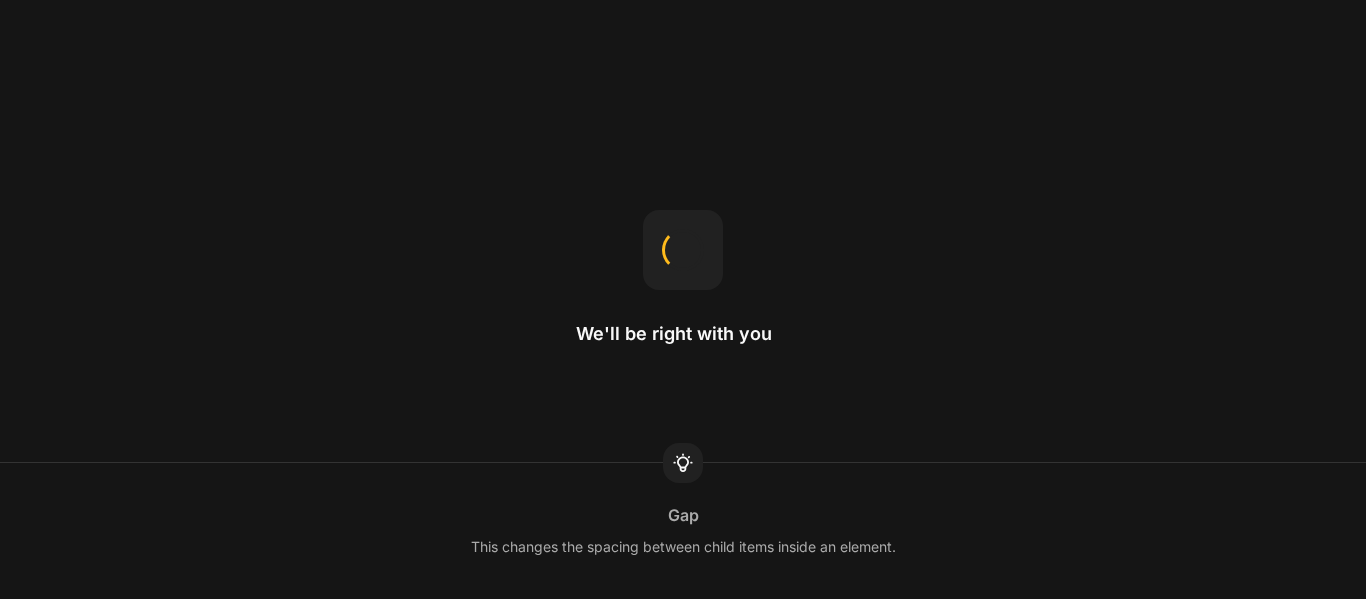 scroll, scrollTop: 0, scrollLeft: 0, axis: both 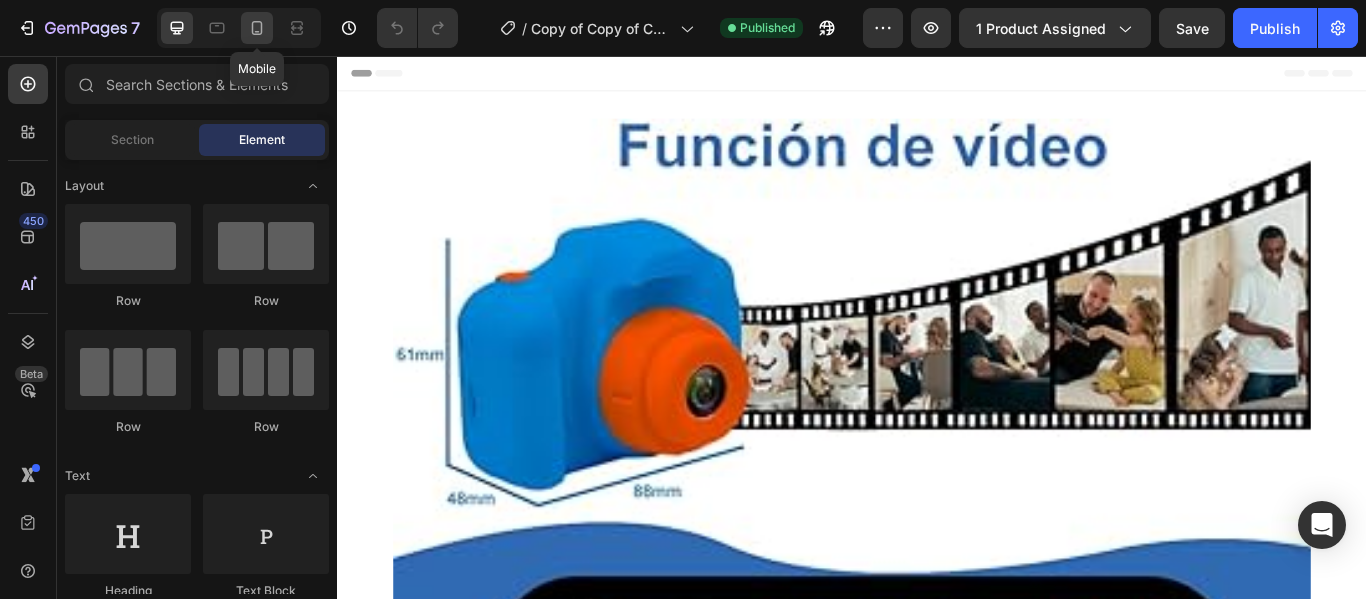 click 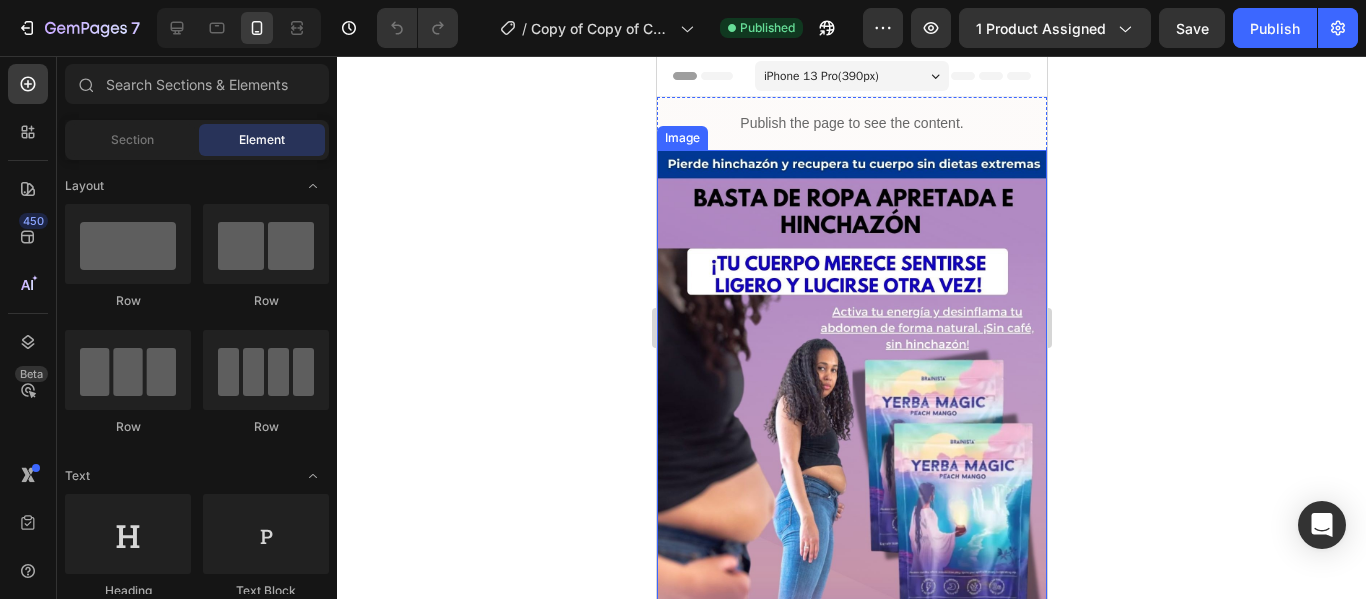 click at bounding box center [851, 589] 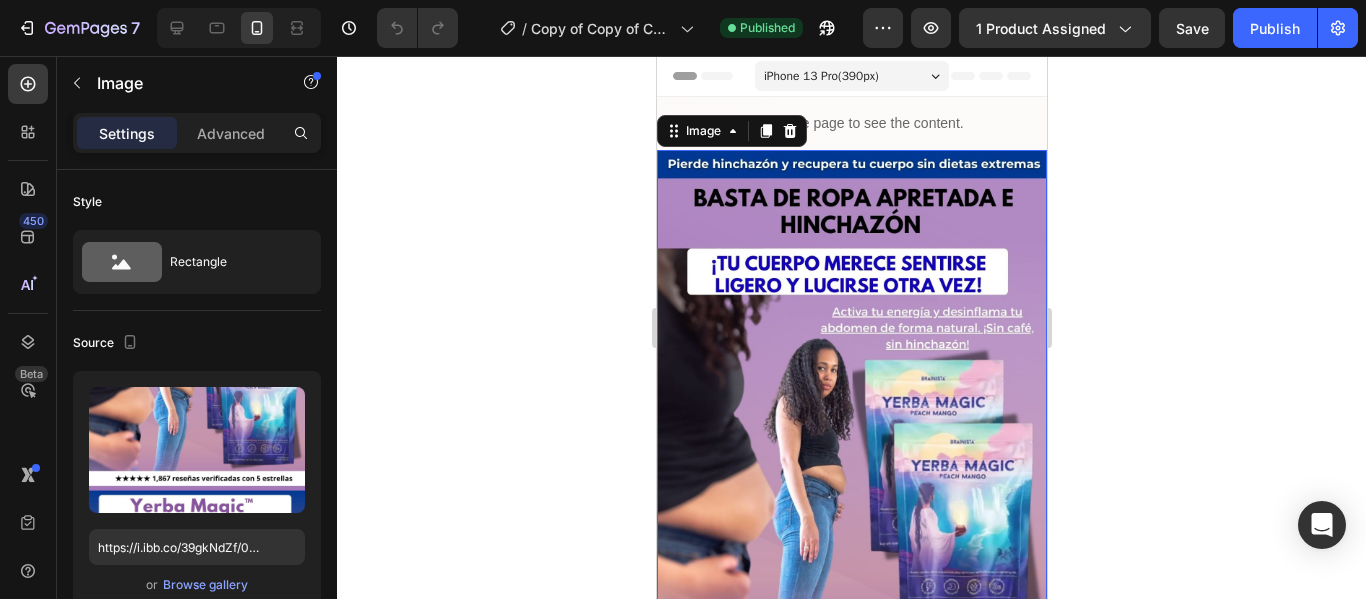 click 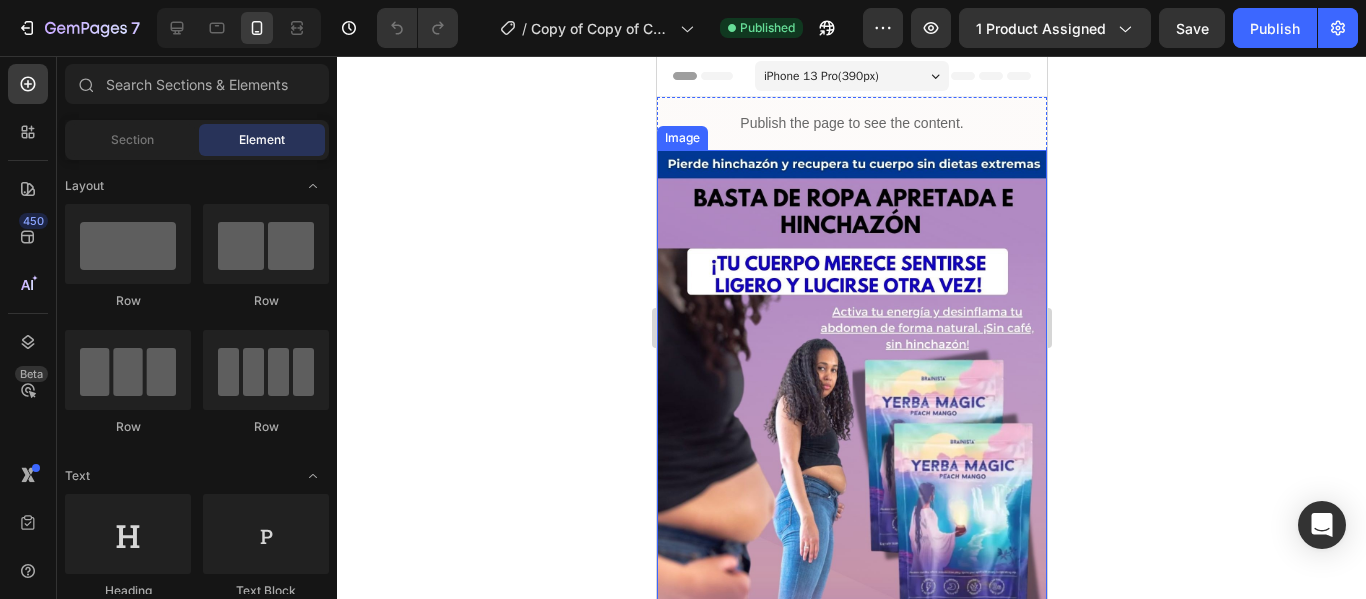 click at bounding box center (851, 589) 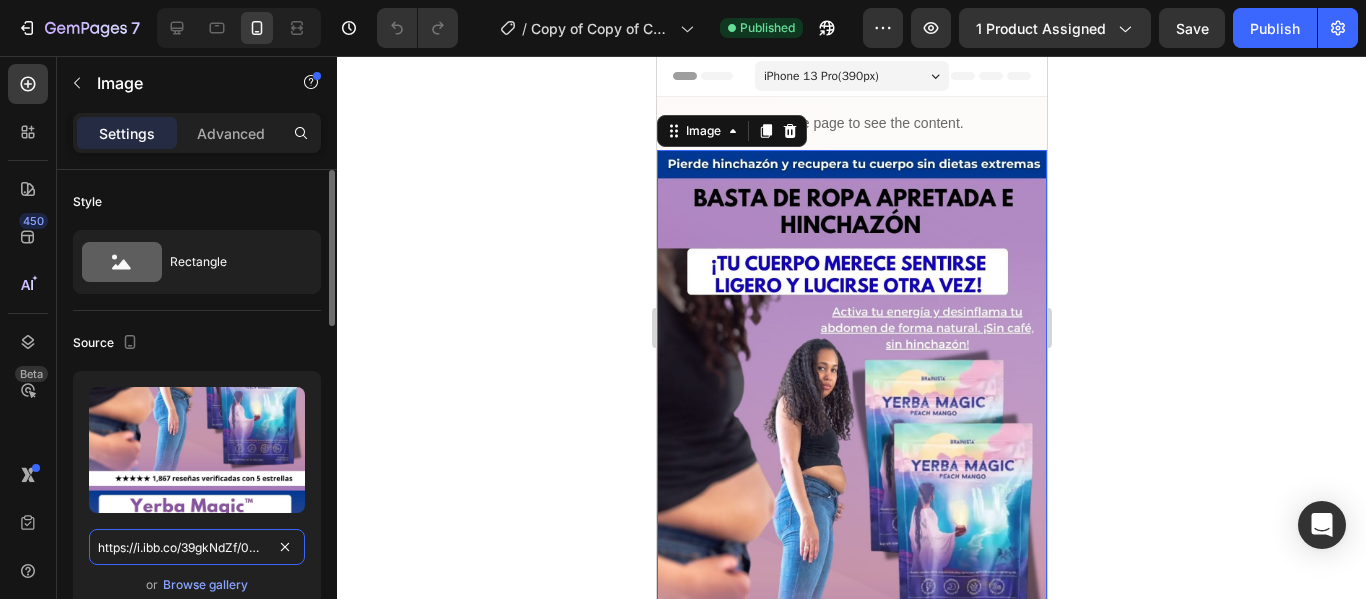 click on "https://i.ibb.co/39gkNdZf/000.jpg" at bounding box center [197, 547] 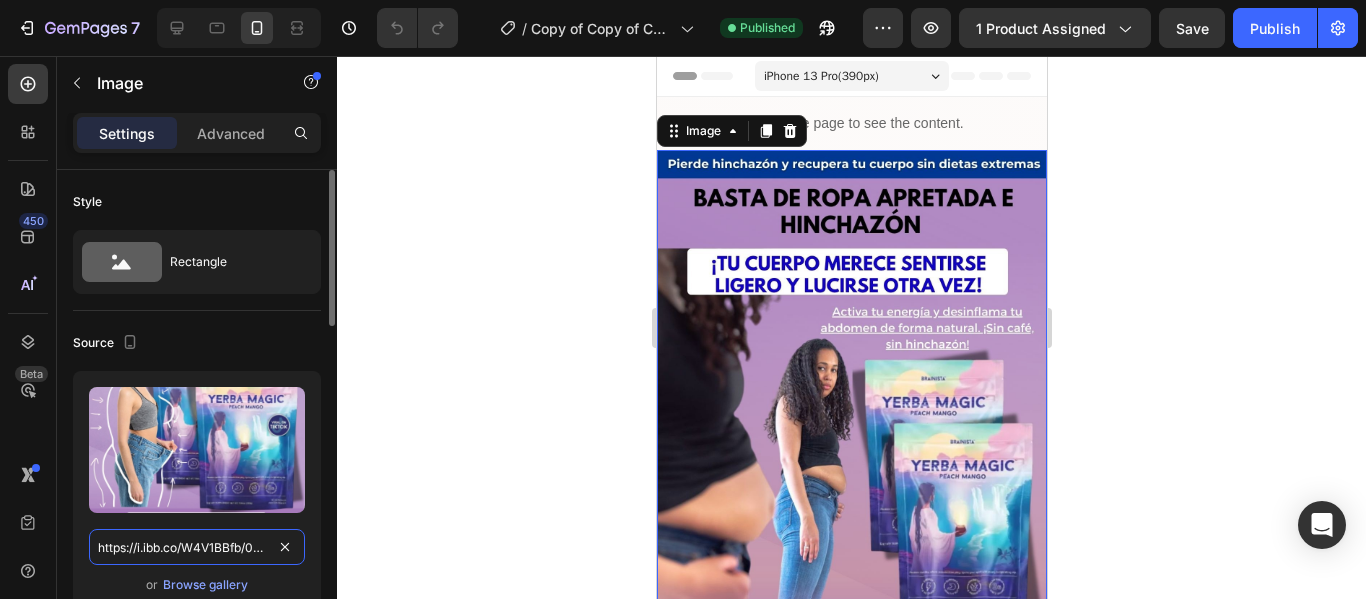 scroll, scrollTop: 0, scrollLeft: 28, axis: horizontal 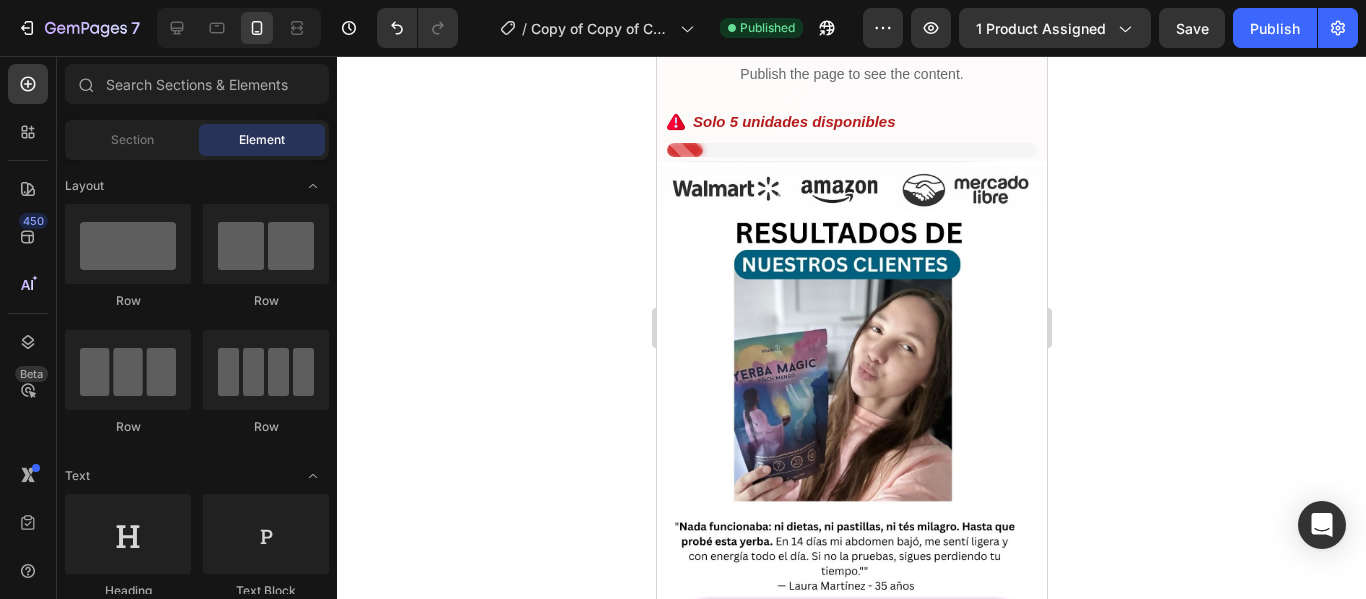 drag, startPoint x: 1036, startPoint y: 89, endPoint x: 1704, endPoint y: 201, distance: 677.32416 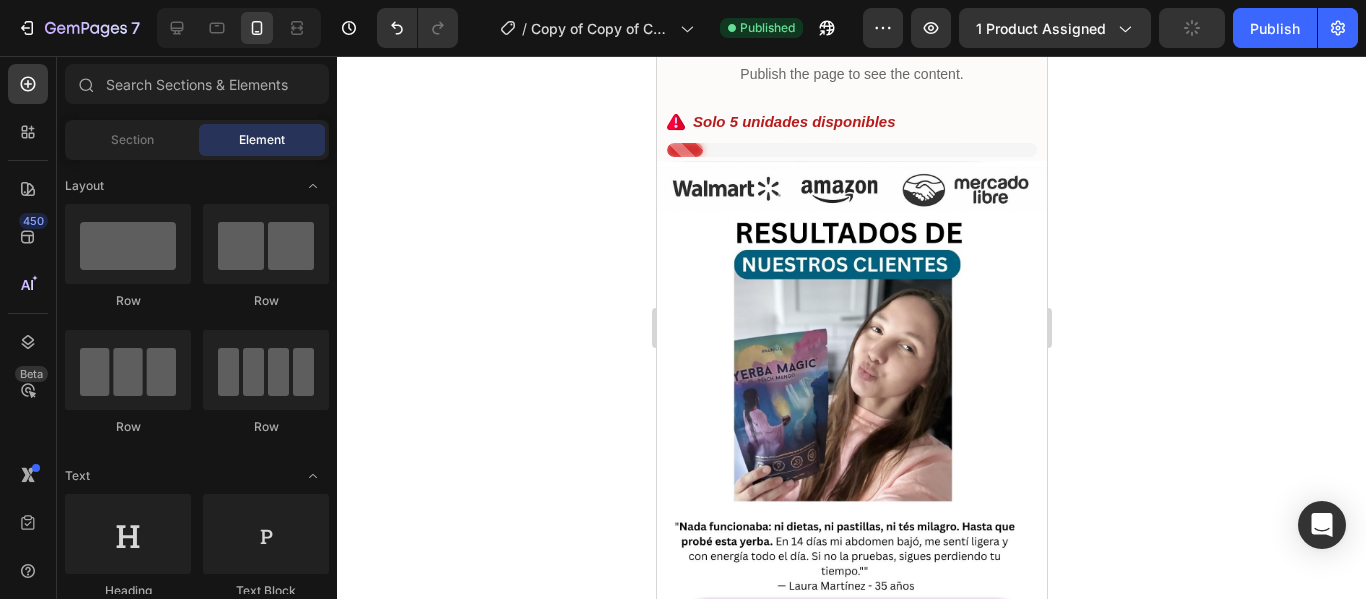 click 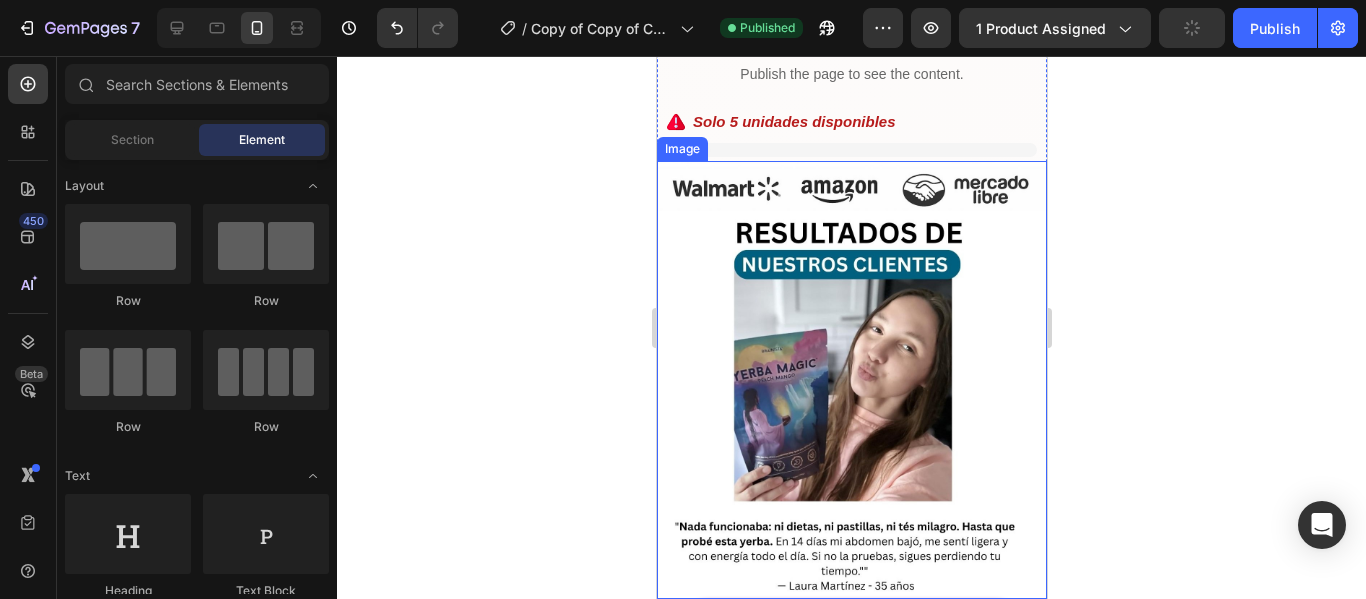 click at bounding box center [851, 380] 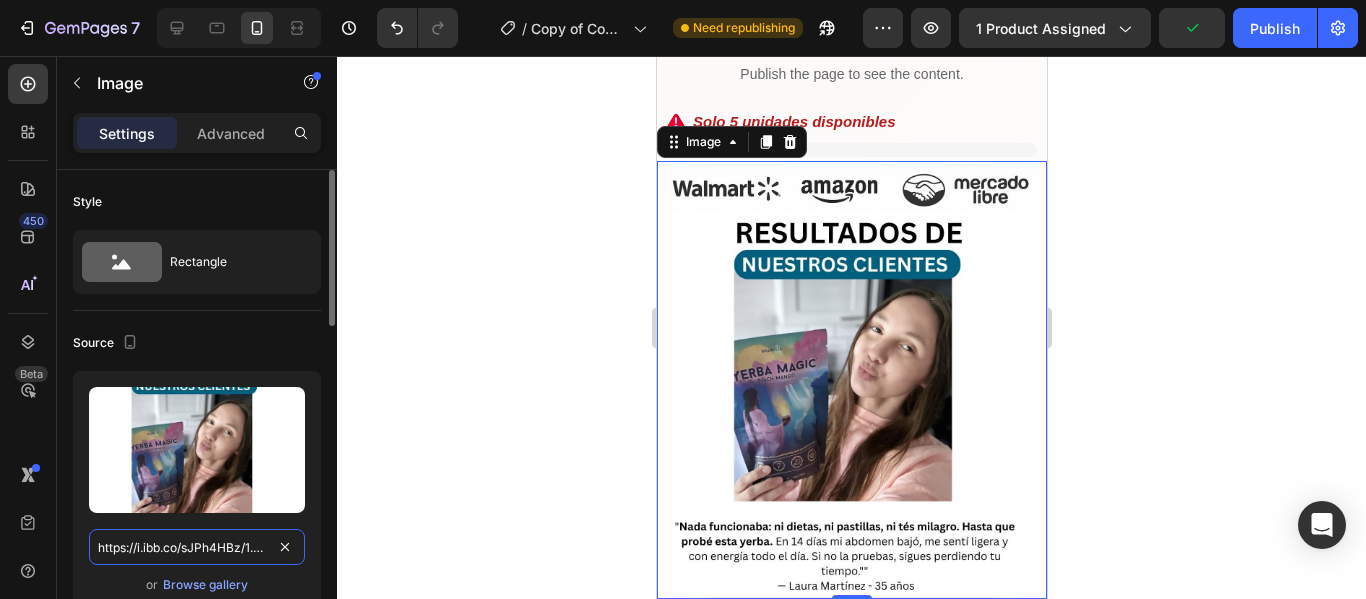 click on "https://i.ibb.co/sJPh4HBz/1.jpg" at bounding box center (197, 547) 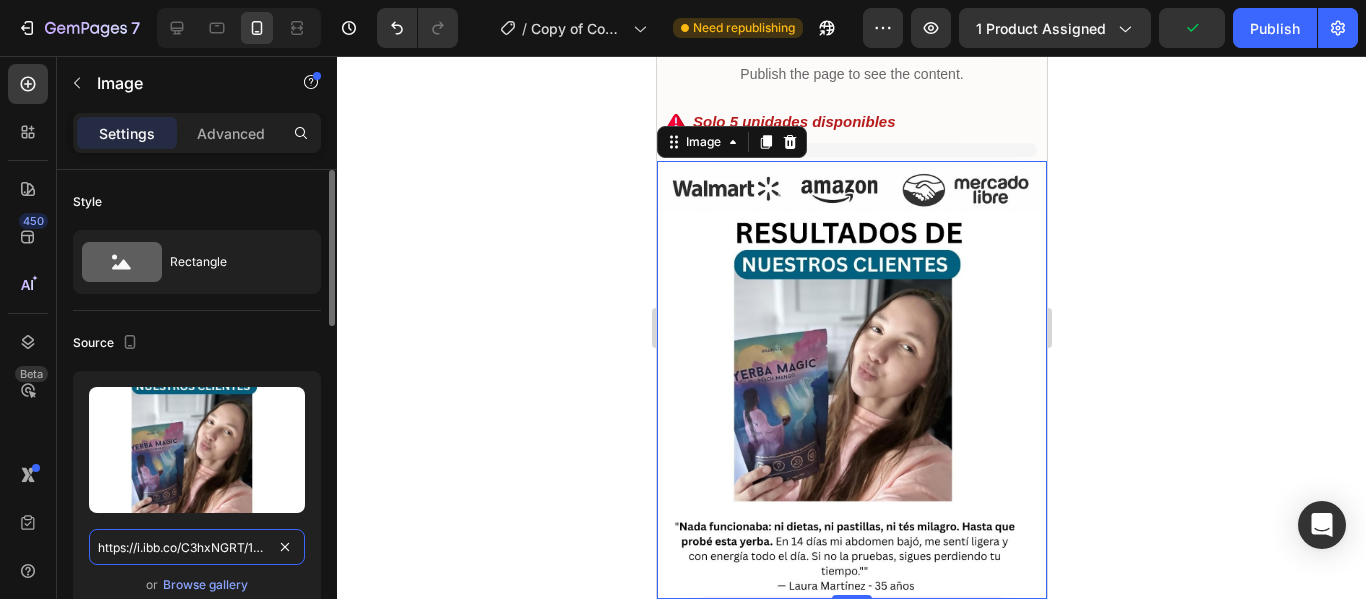 scroll, scrollTop: 0, scrollLeft: 13, axis: horizontal 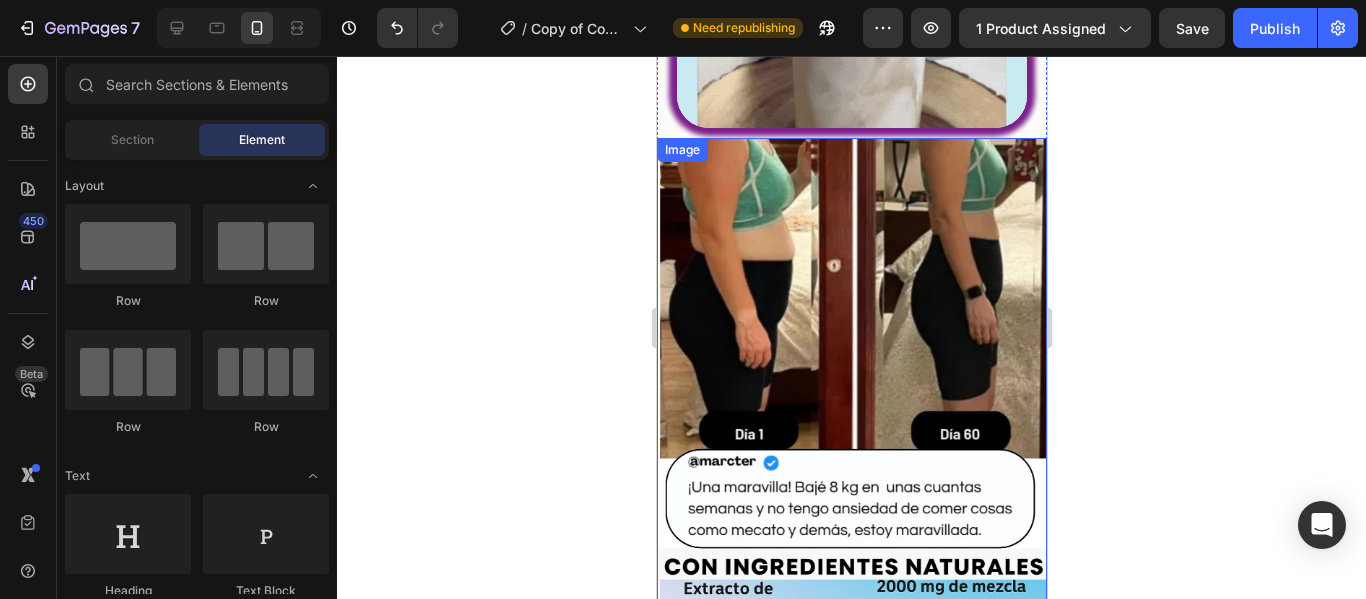 click at bounding box center (851, 535) 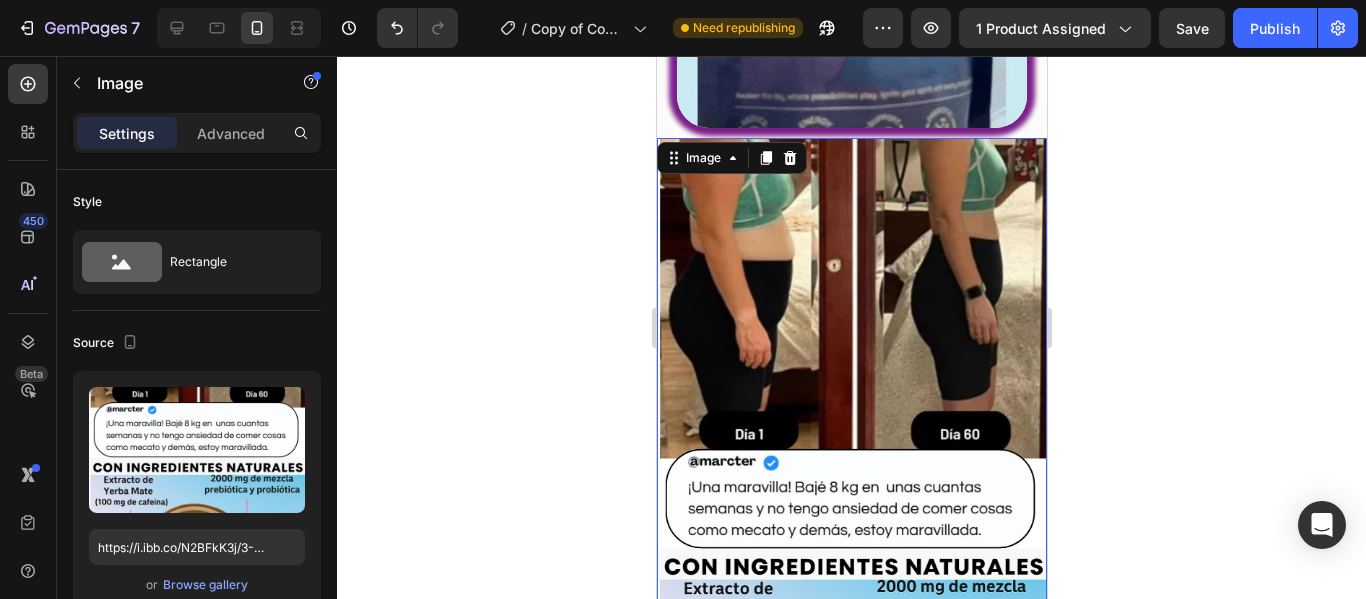 click 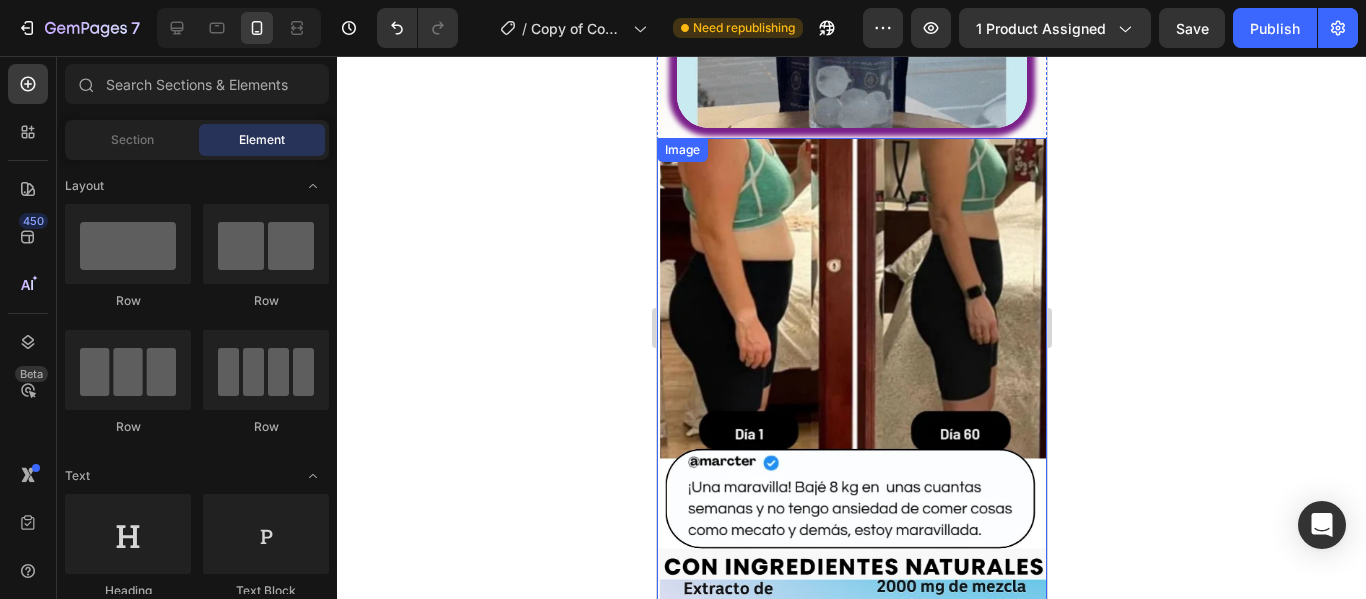 click at bounding box center [851, 535] 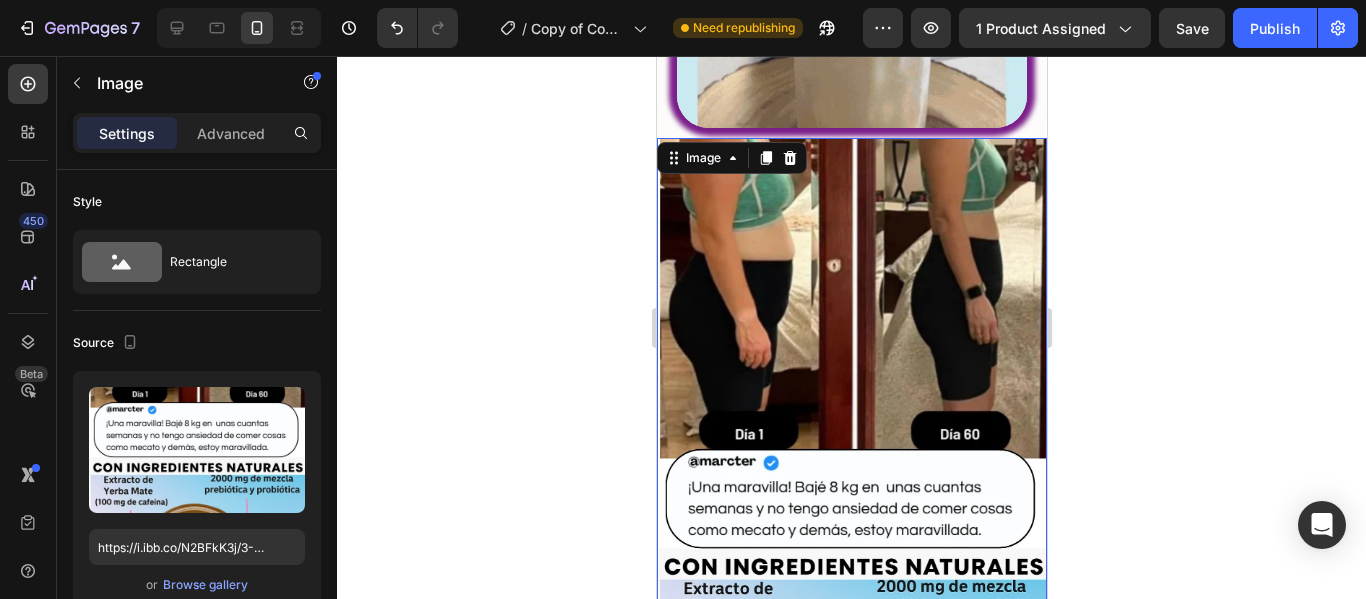 click 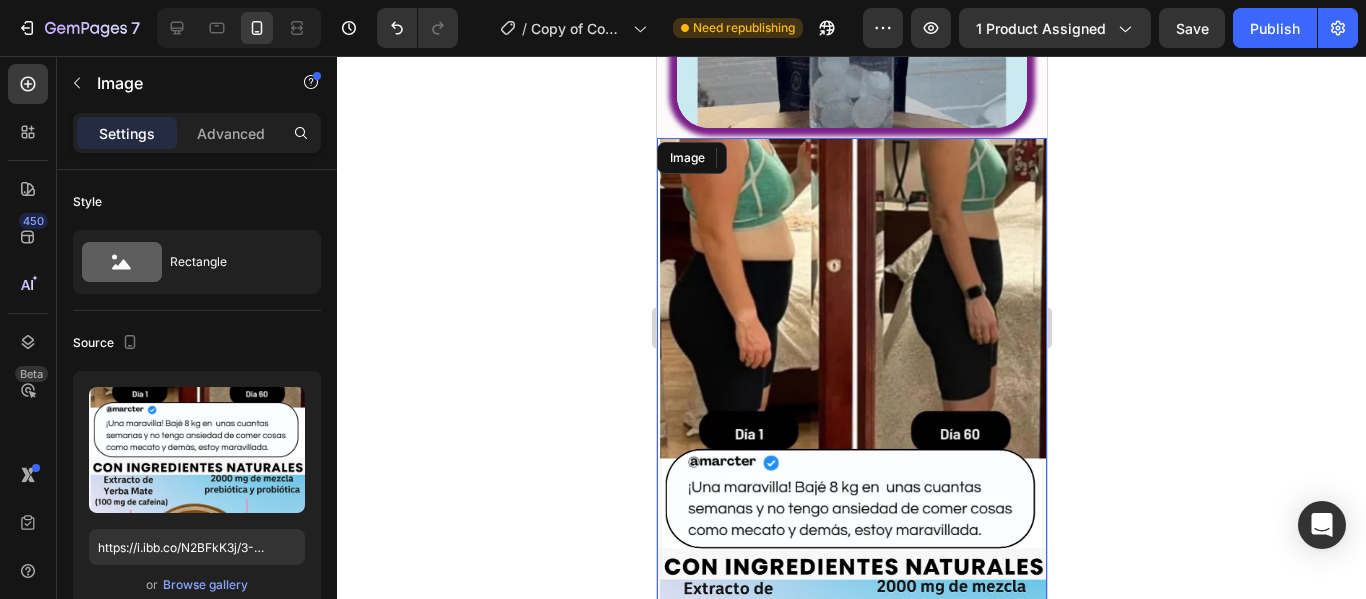 click at bounding box center [851, 535] 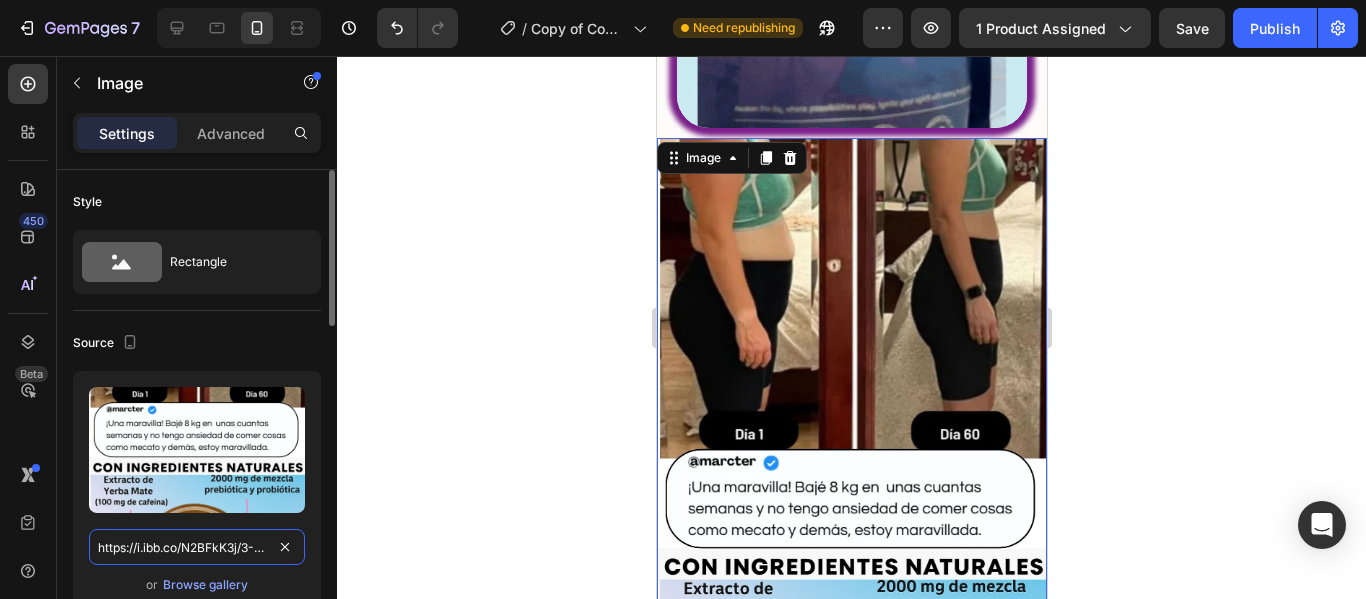 click on "https://i.ibb.co/N2BFkK3j/3-1.jpg" at bounding box center (197, 547) 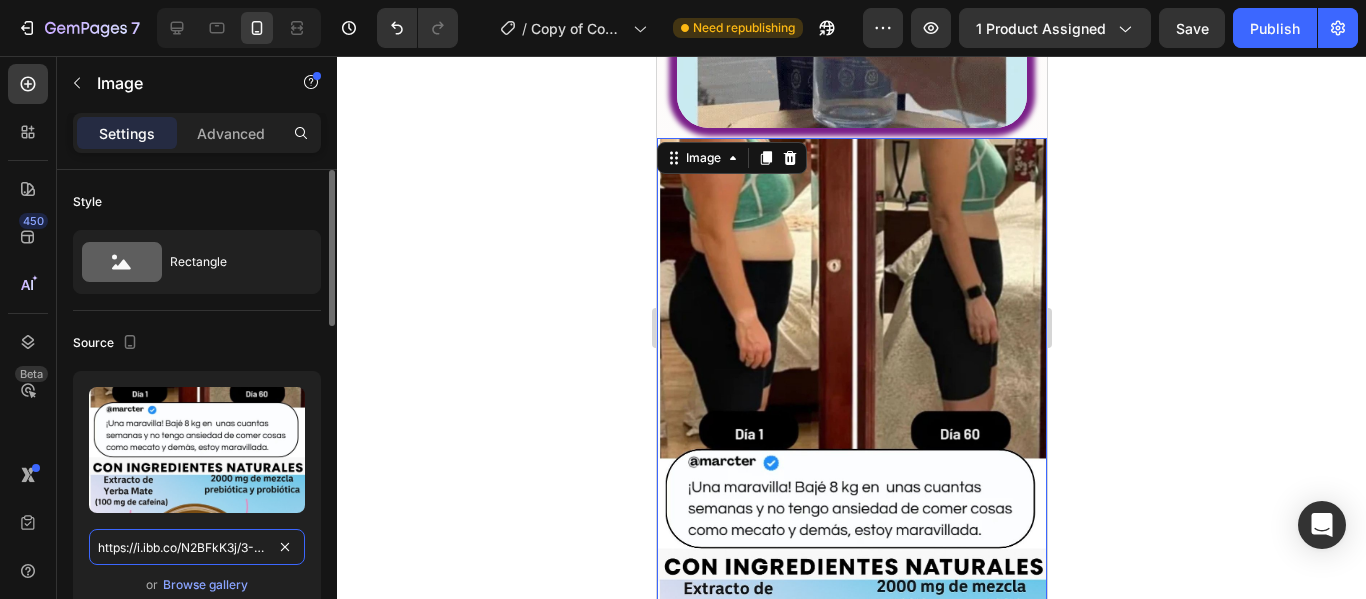 paste on "SDydtzNC/2" 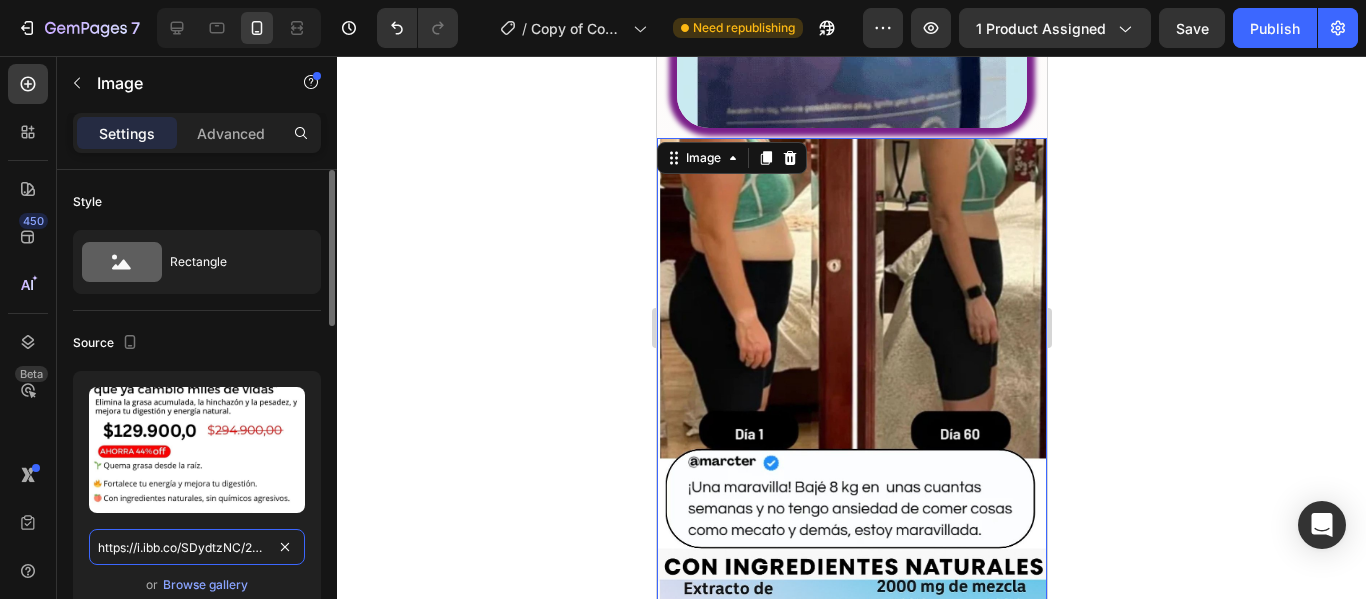 scroll, scrollTop: 0, scrollLeft: 12, axis: horizontal 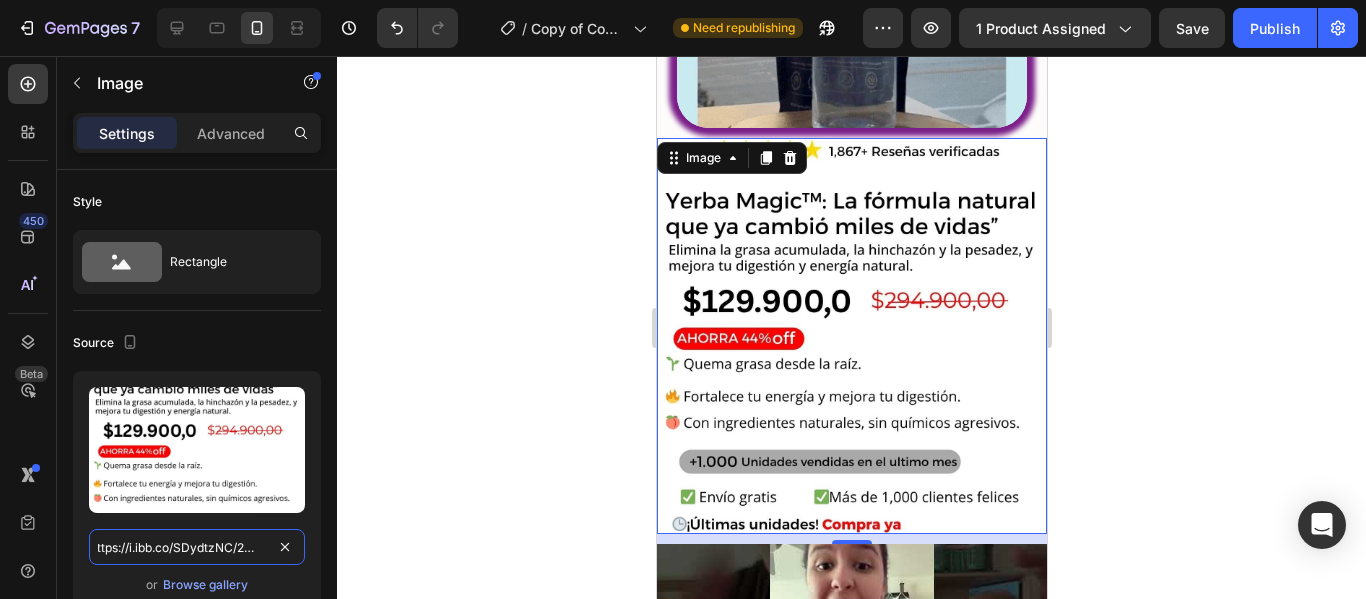 type on "https://i.ibb.co/N2BFkK3j/3-1.jpg" 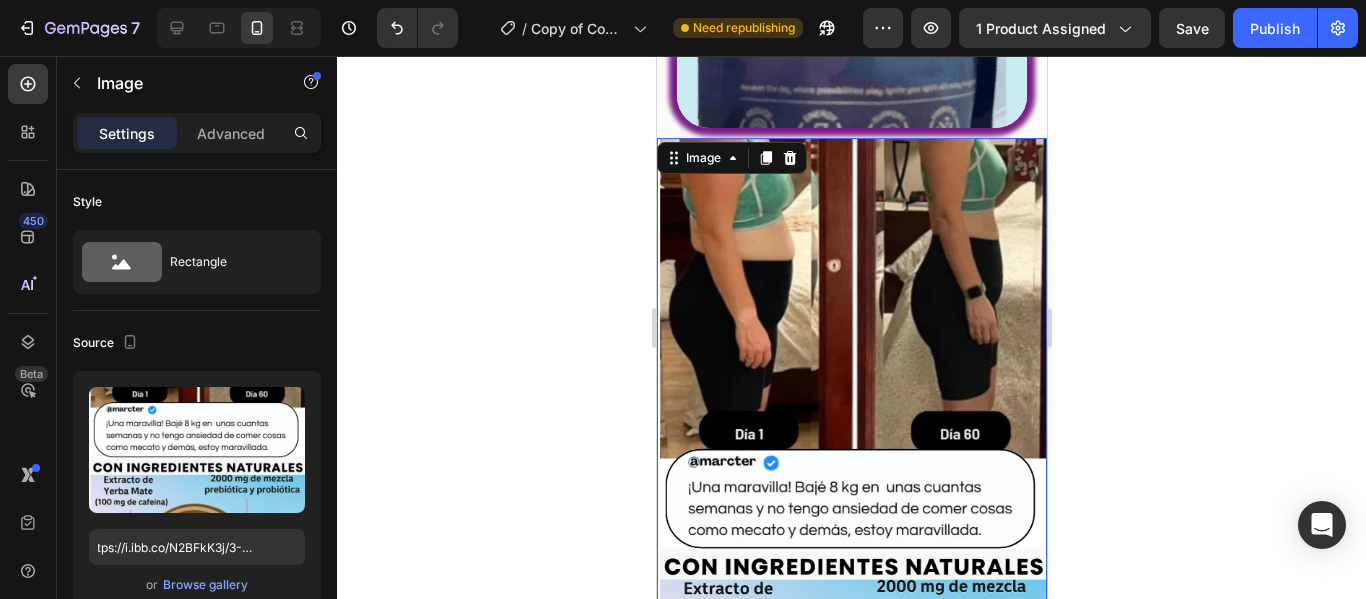 scroll, scrollTop: 0, scrollLeft: 0, axis: both 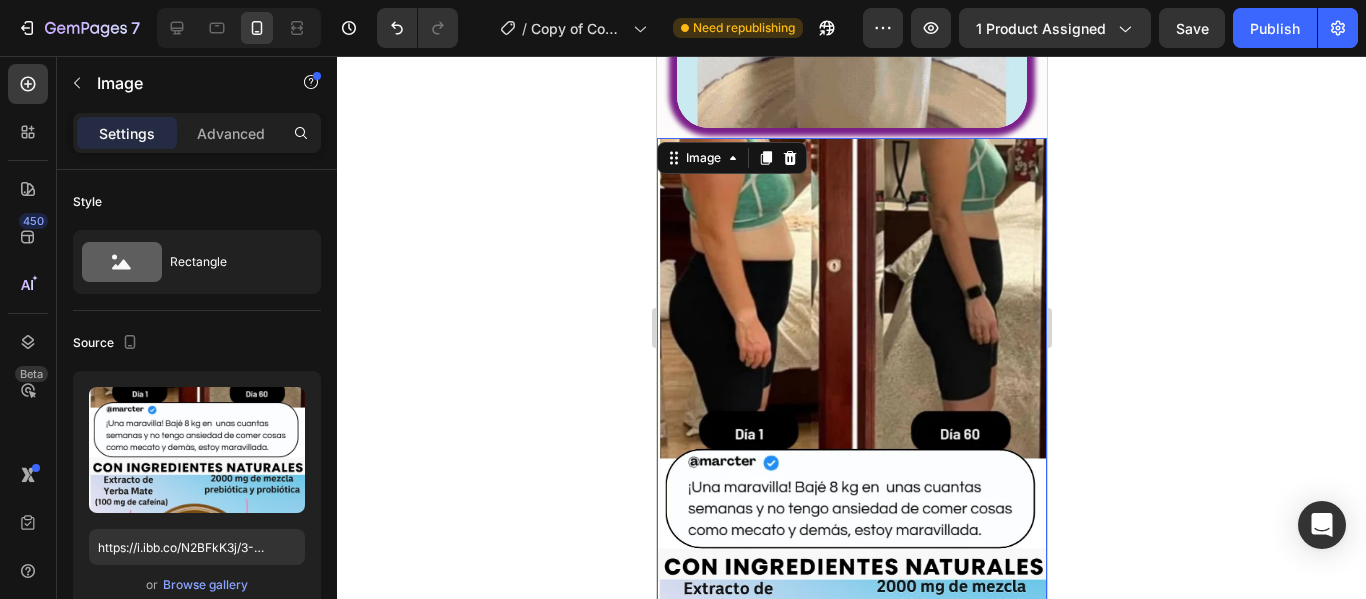click 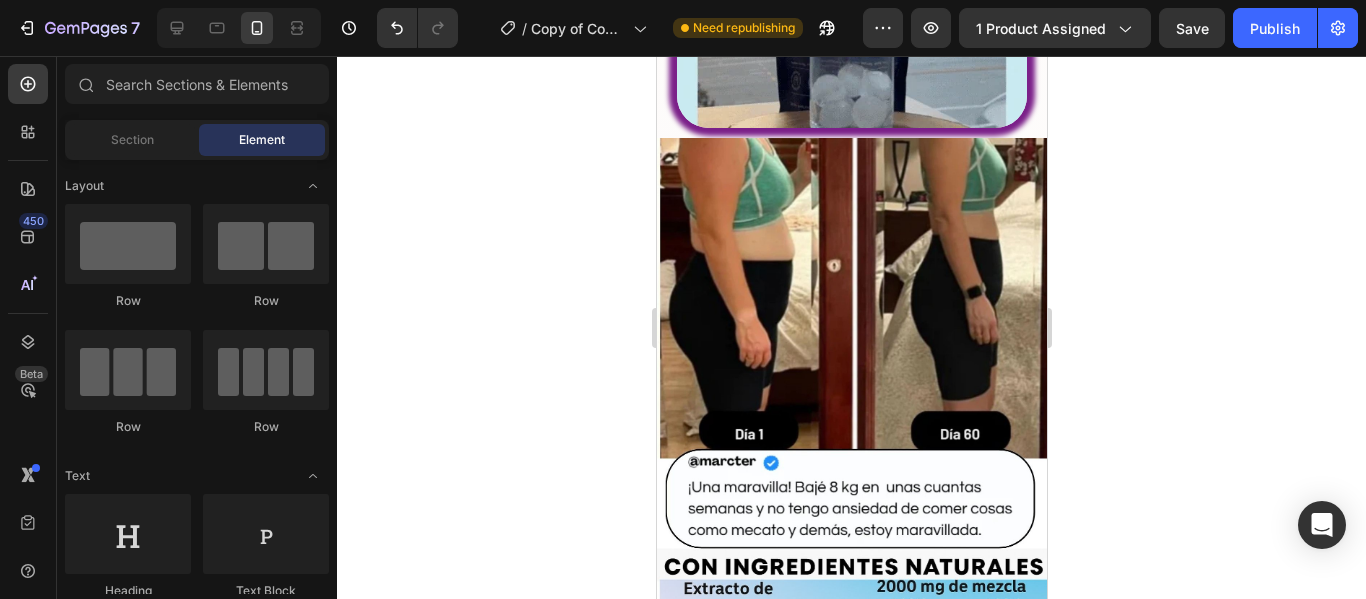 click at bounding box center [851, 535] 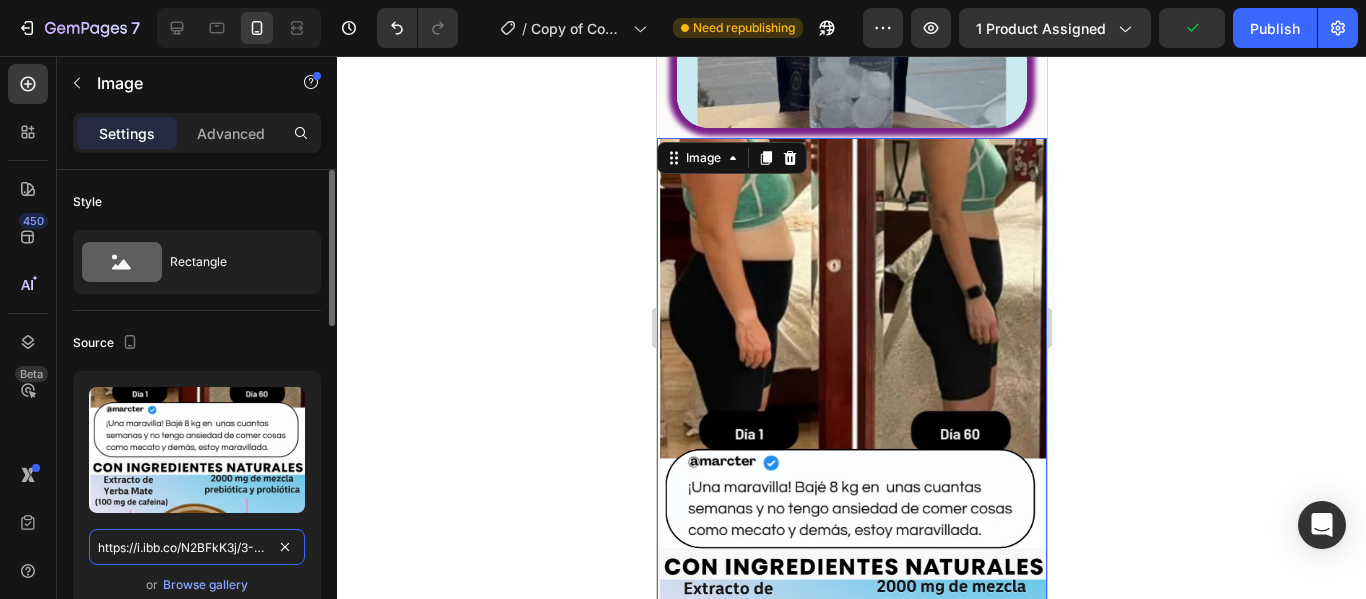 click on "https://i.ibb.co/N2BFkK3j/3-1.jpg" at bounding box center [197, 547] 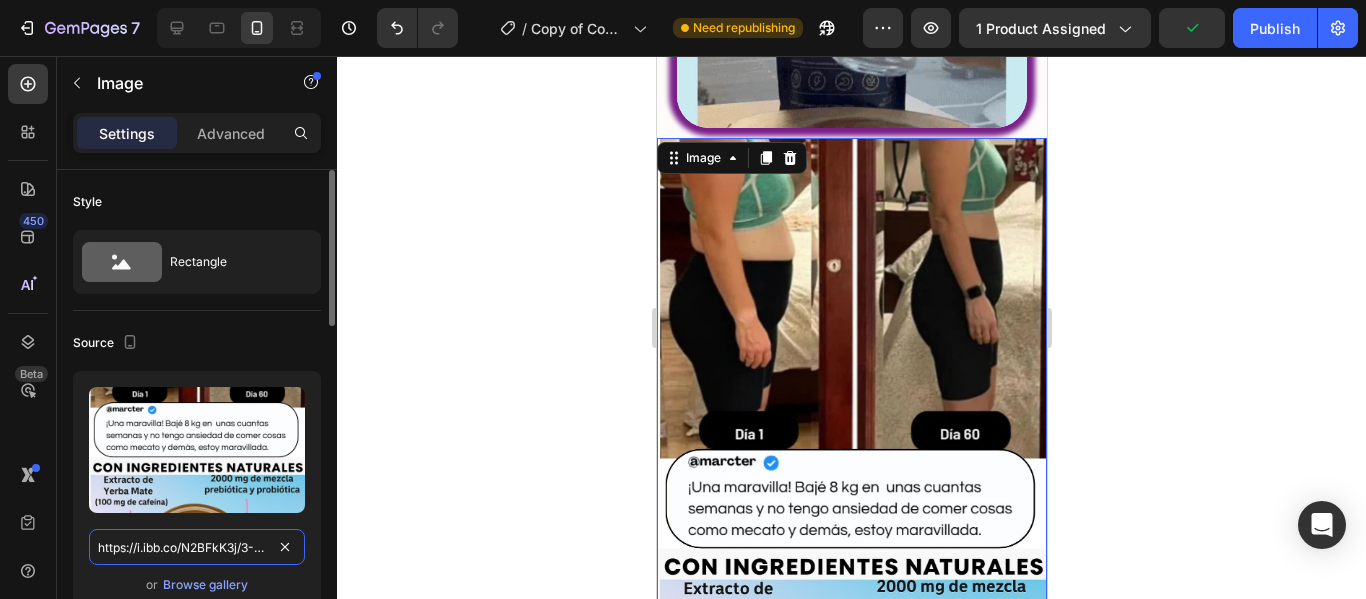 paste on "27gFZgwt" 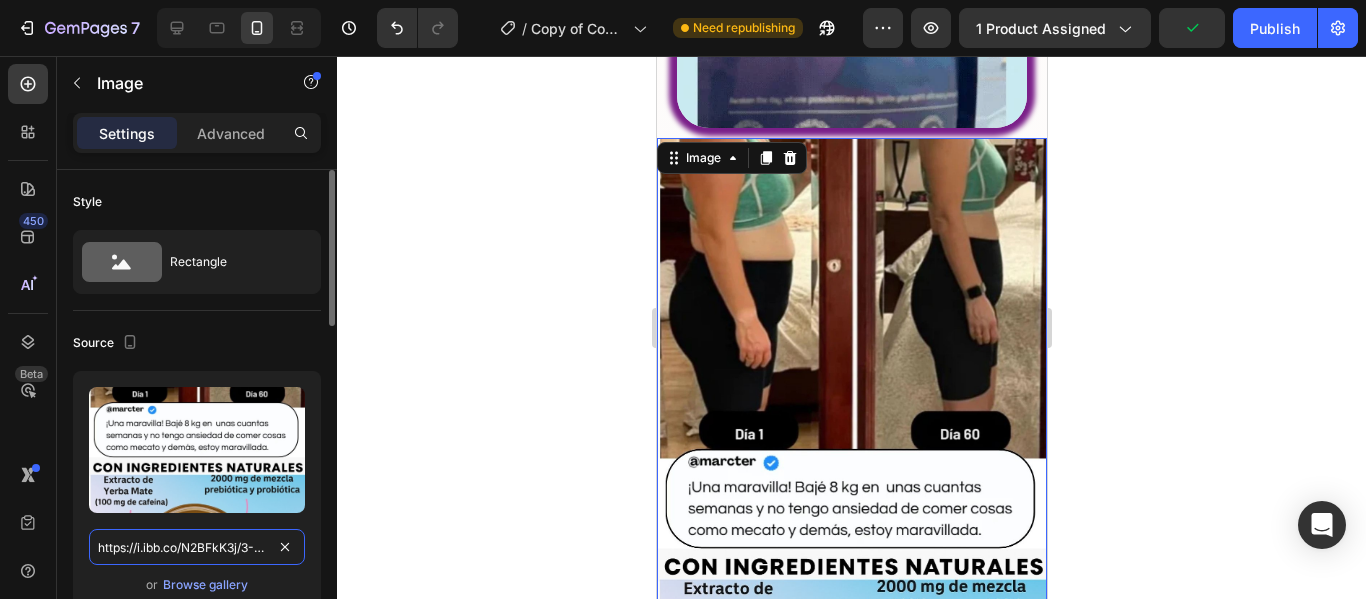 type on "https://i.ibb.co/27gFZgwt/3-1.jpg" 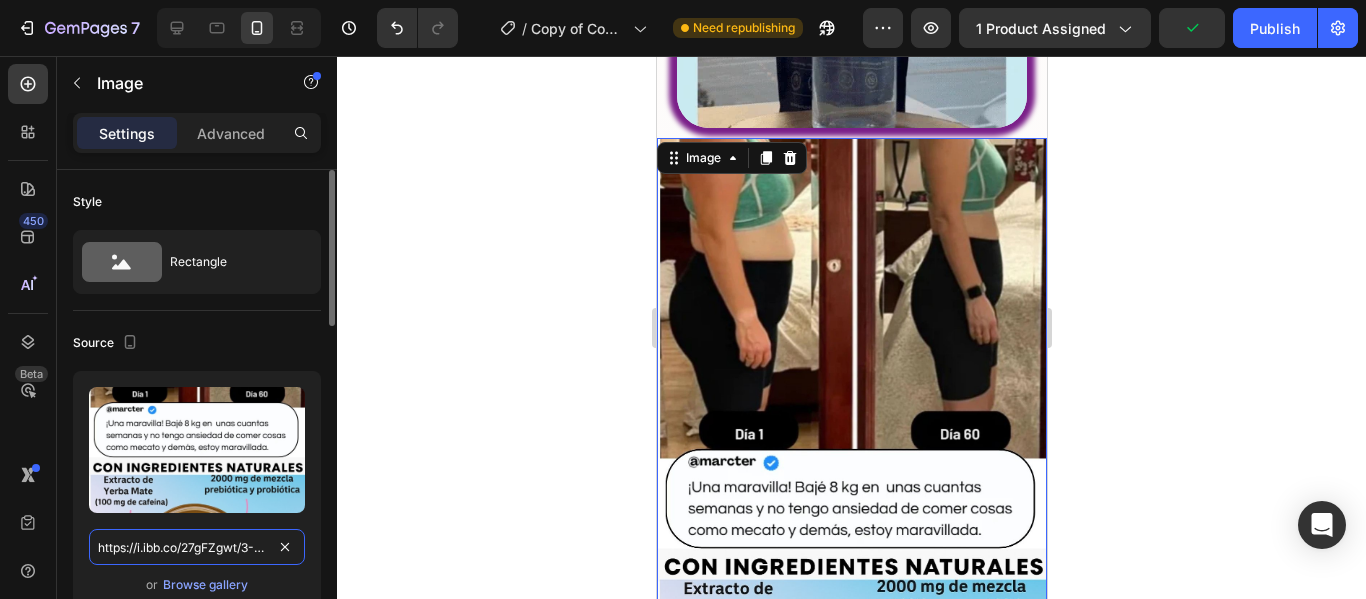 scroll, scrollTop: 0, scrollLeft: 20, axis: horizontal 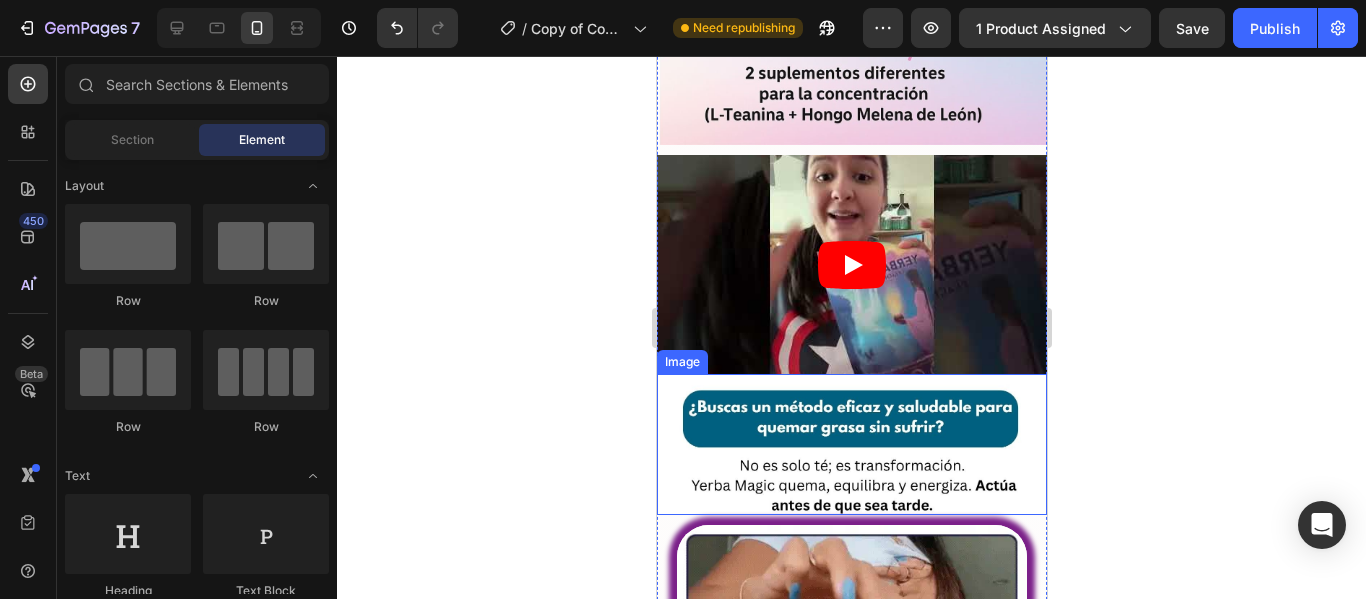 click at bounding box center [851, 444] 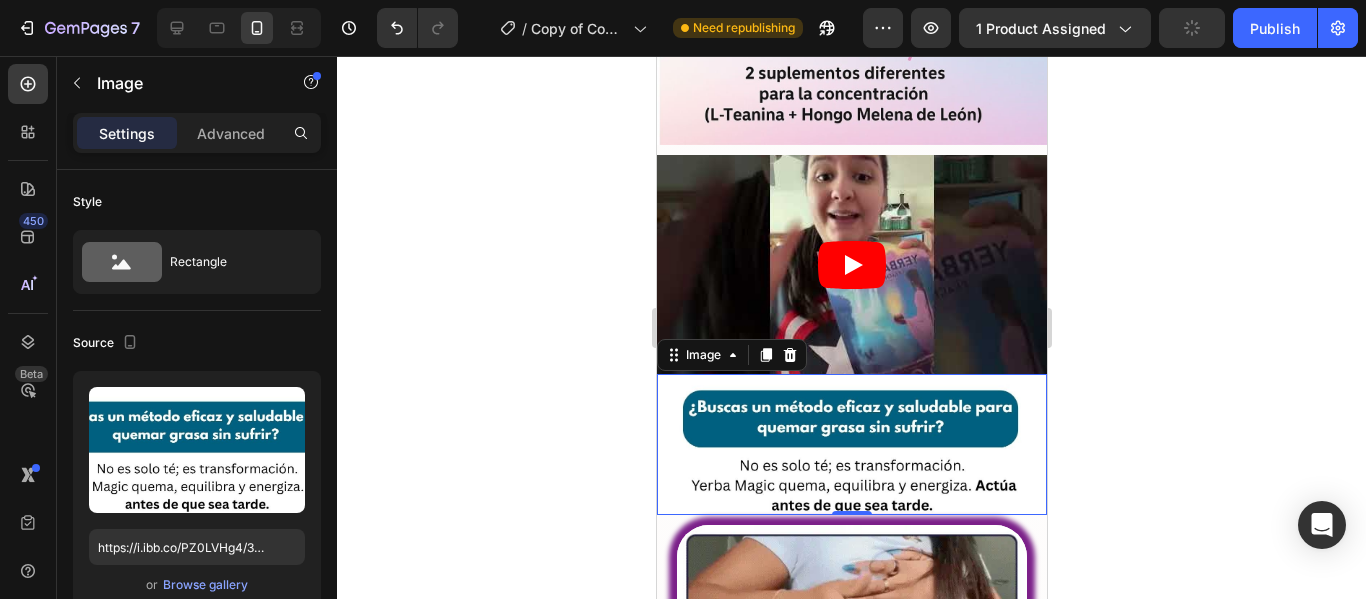 drag, startPoint x: 1254, startPoint y: 265, endPoint x: 1169, endPoint y: 278, distance: 85.98837 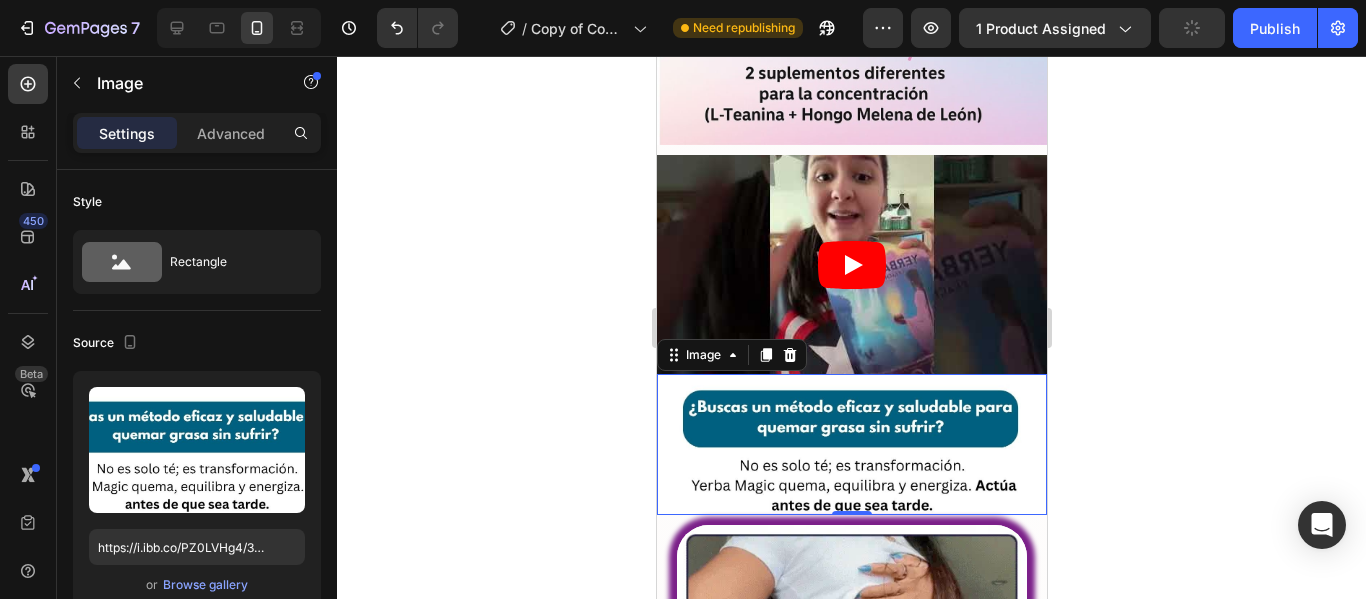 click 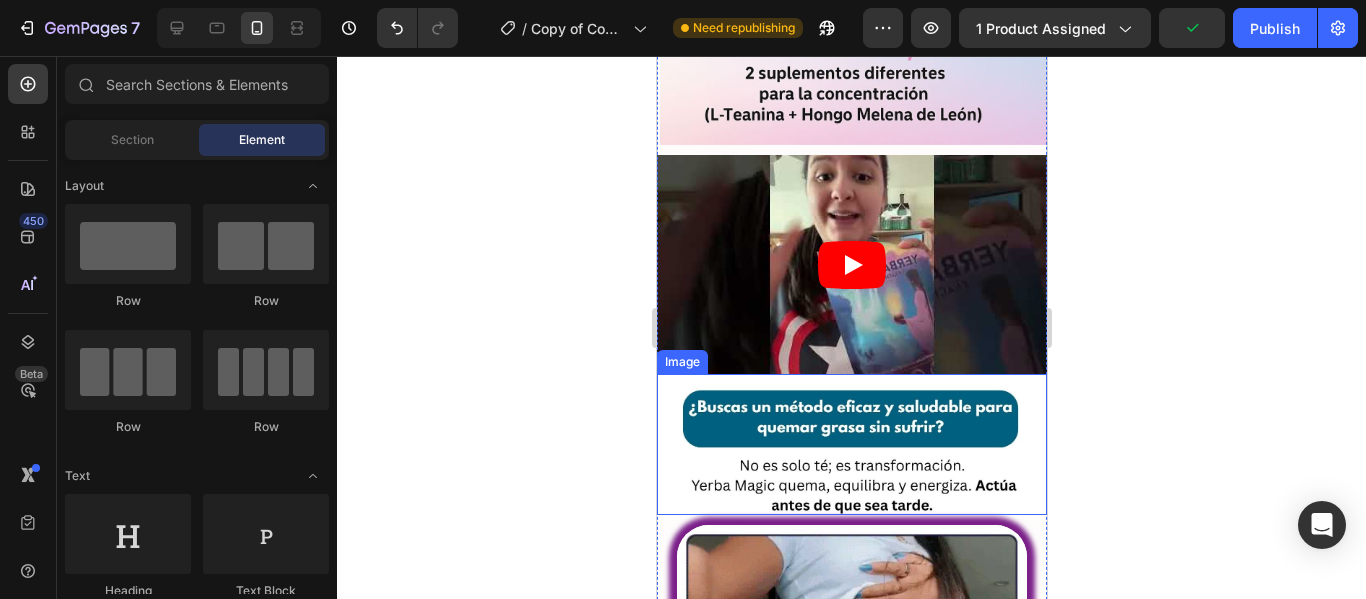 click on "Image Video Image Image" at bounding box center (851, 118) 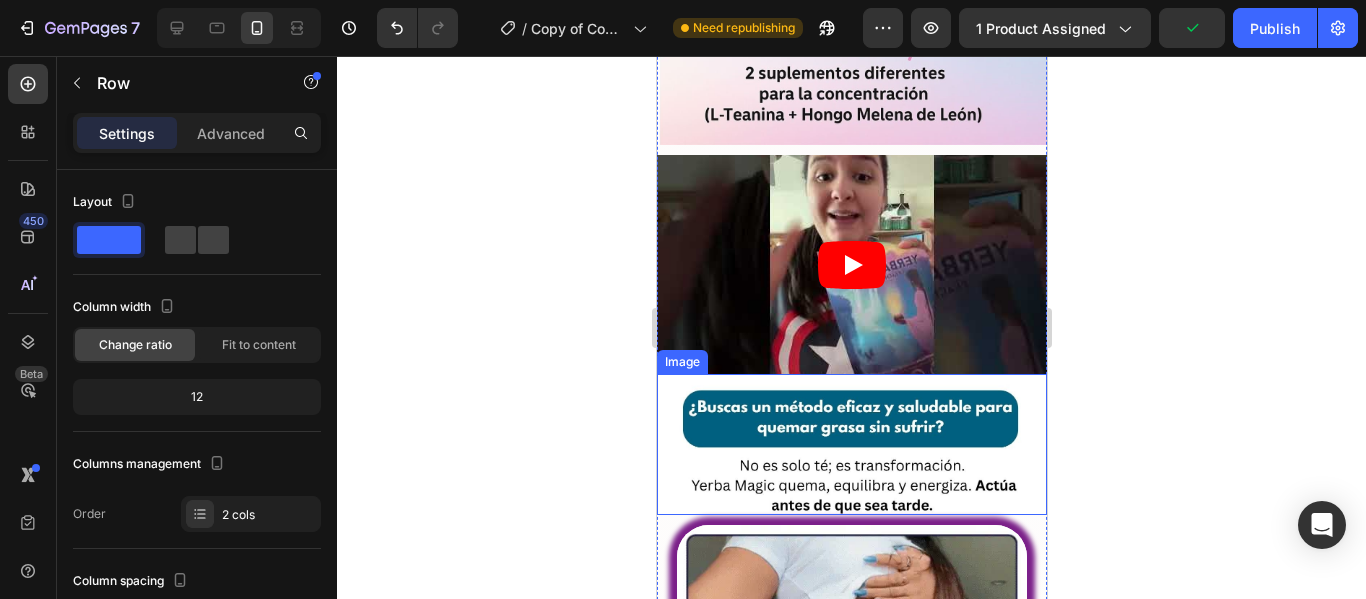click at bounding box center (851, 444) 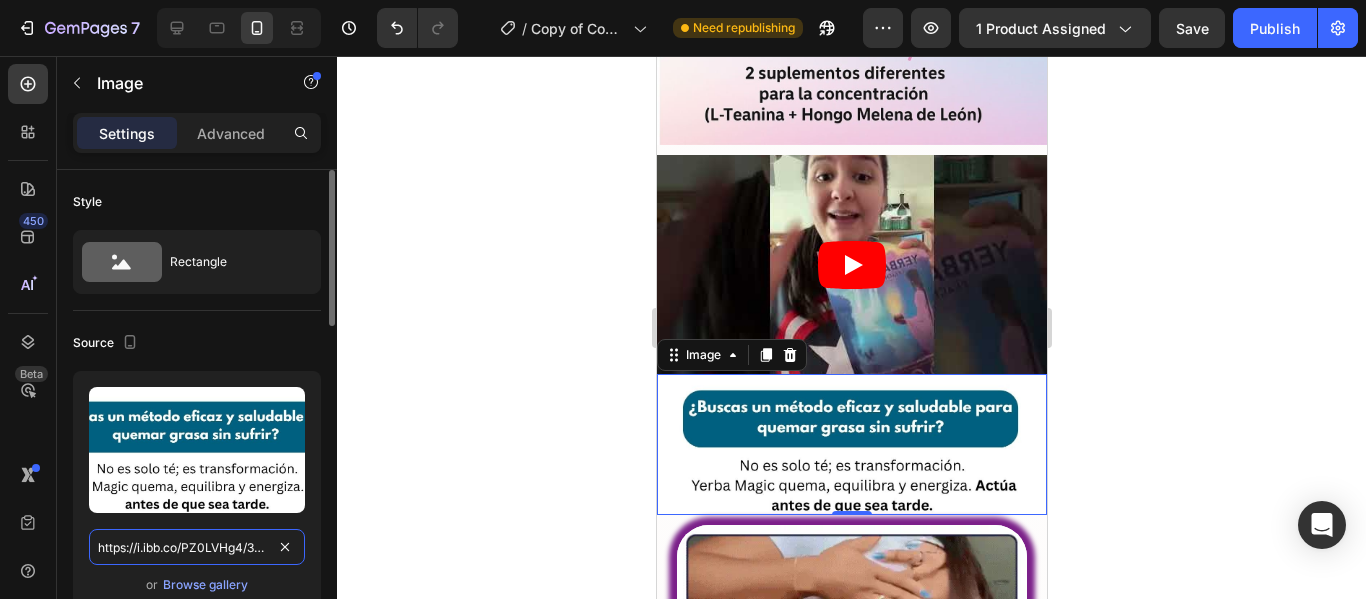 click on "https://i.ibb.co/PZ0LVHg4/3.jpg" at bounding box center (197, 547) 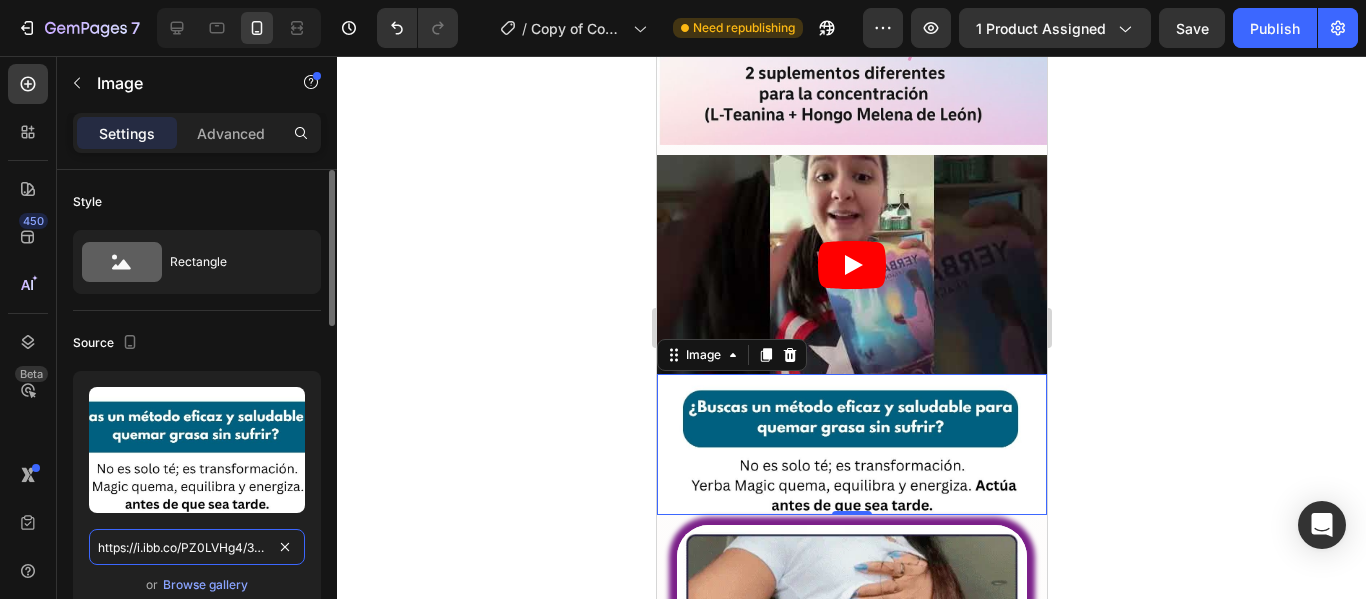 paste on "FLKxJY10" 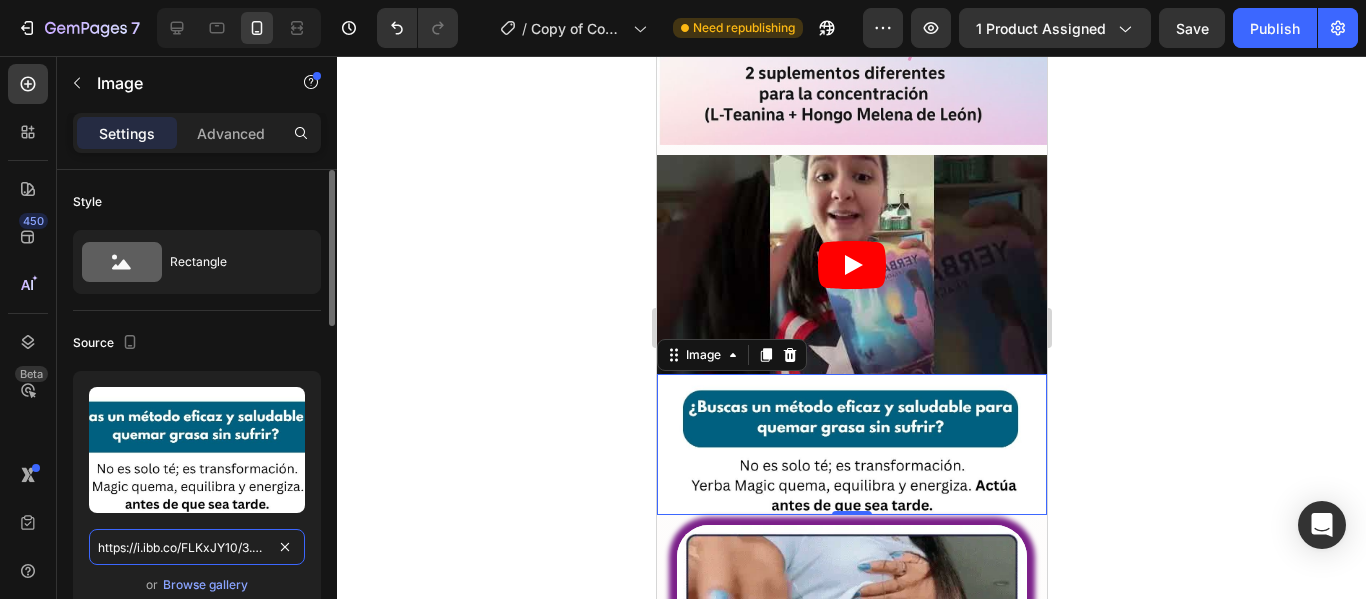 scroll, scrollTop: 0, scrollLeft: 9, axis: horizontal 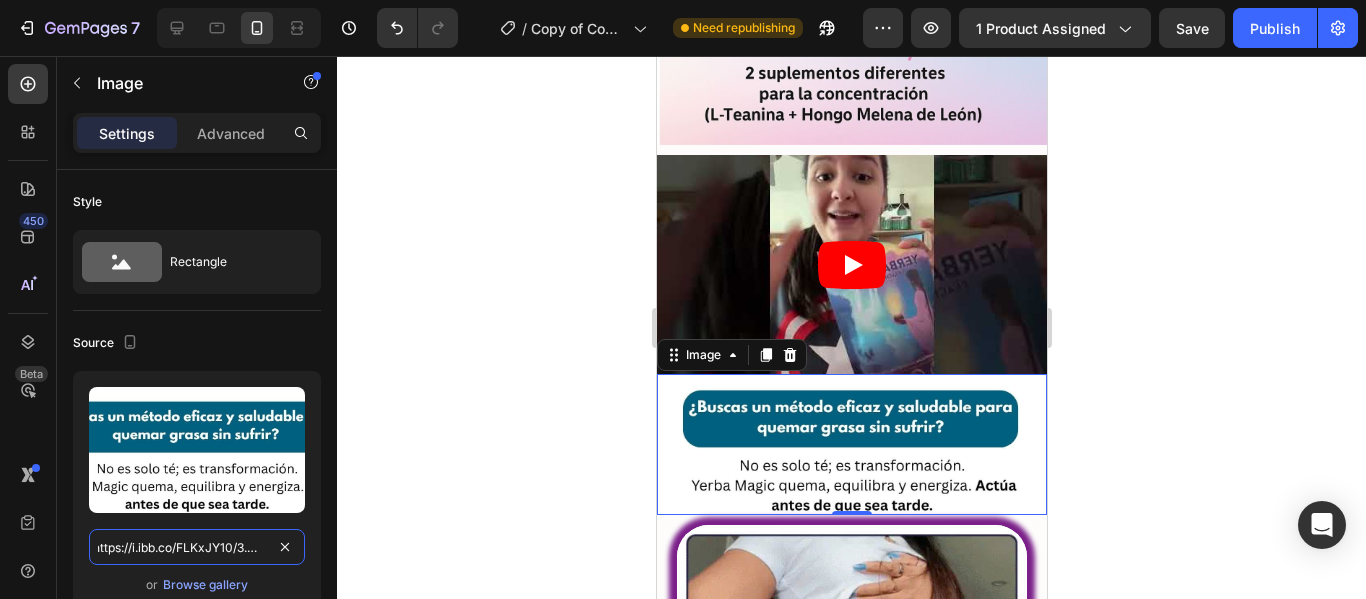 type on "https://i.ibb.co/FLKxJY10/3.jpg" 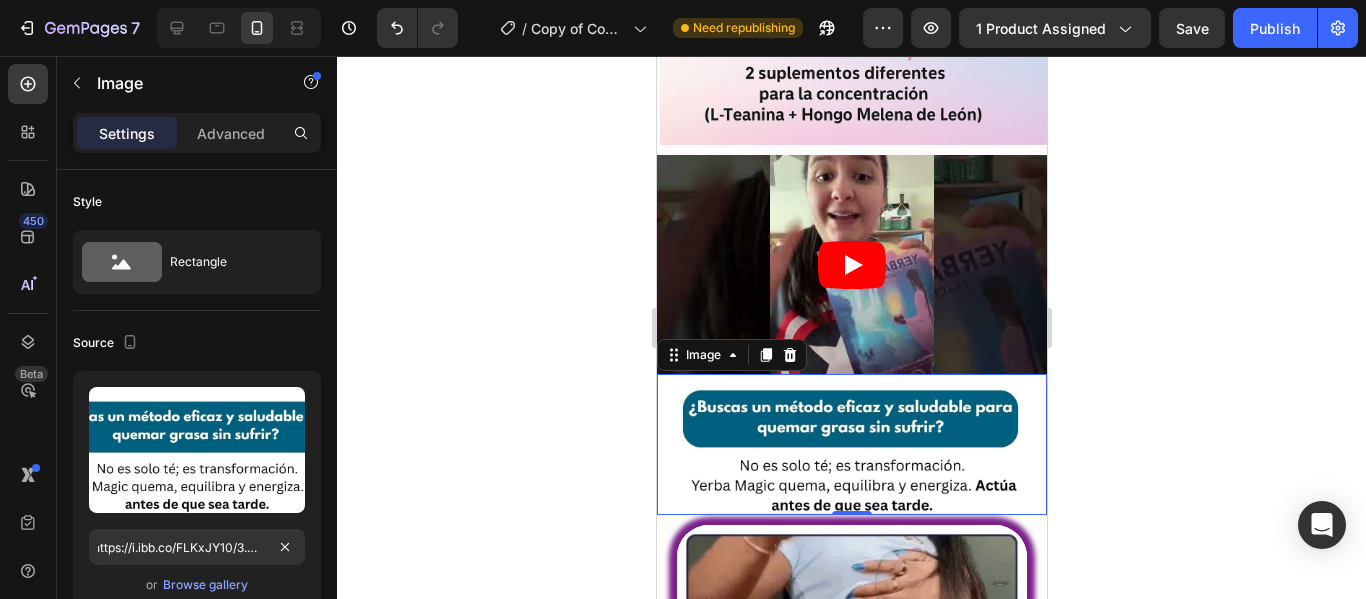 click 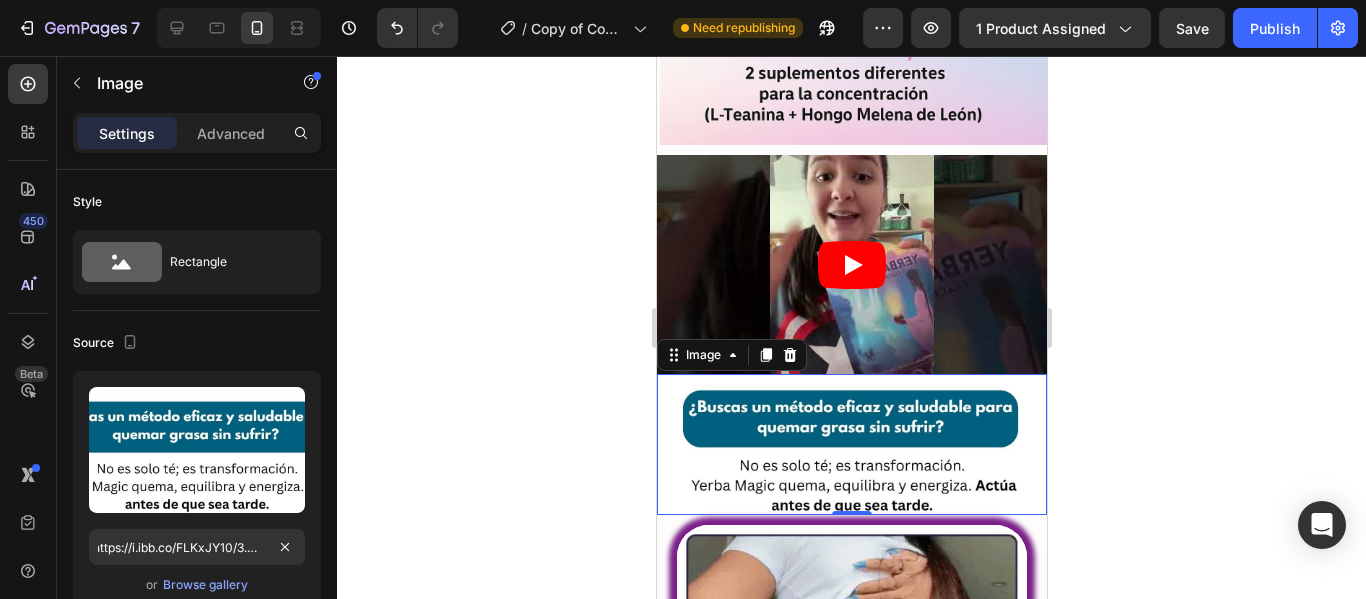 scroll, scrollTop: 0, scrollLeft: 0, axis: both 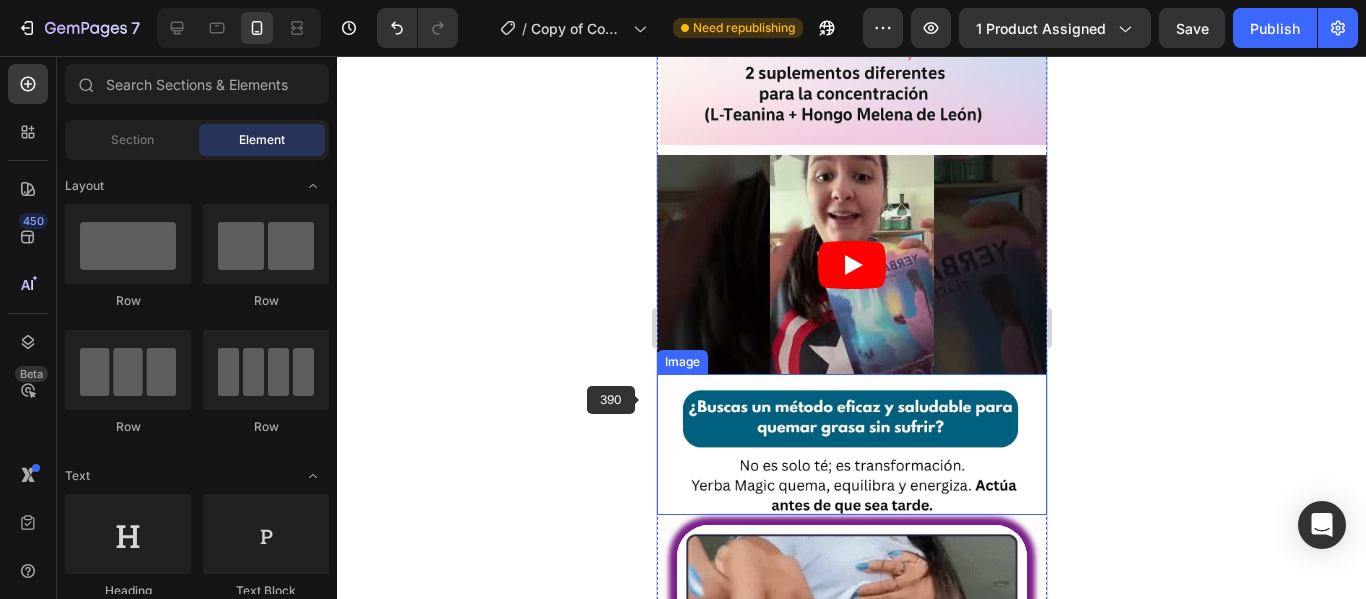 click at bounding box center (851, 444) 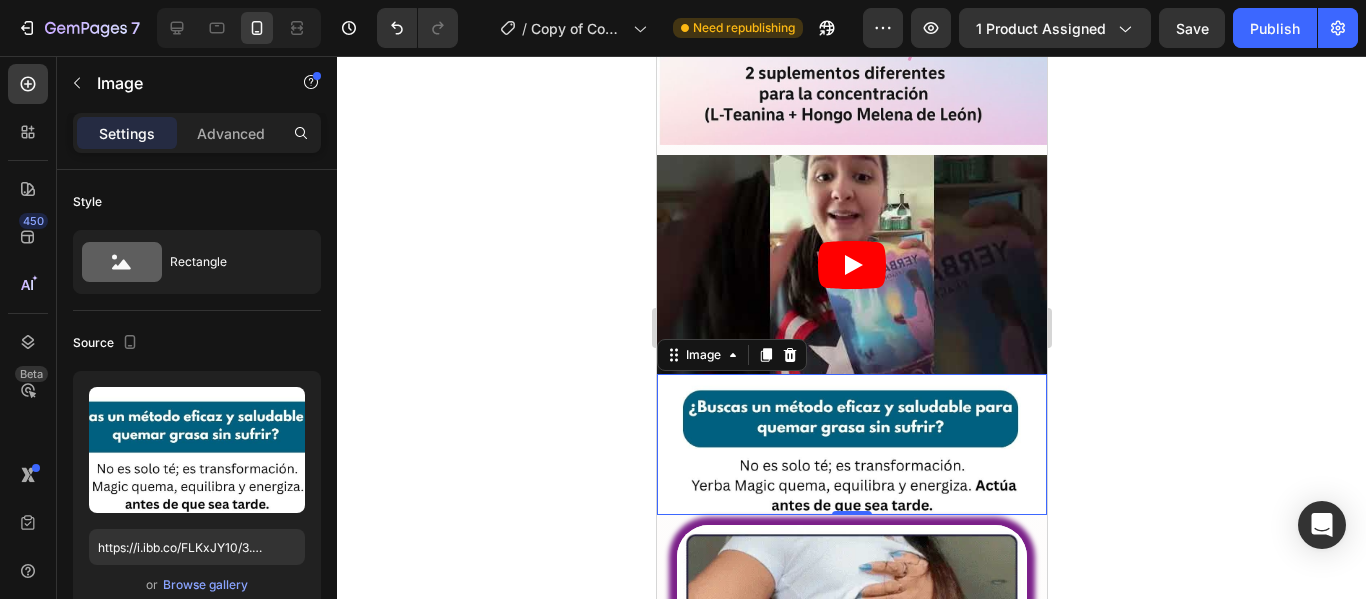 click 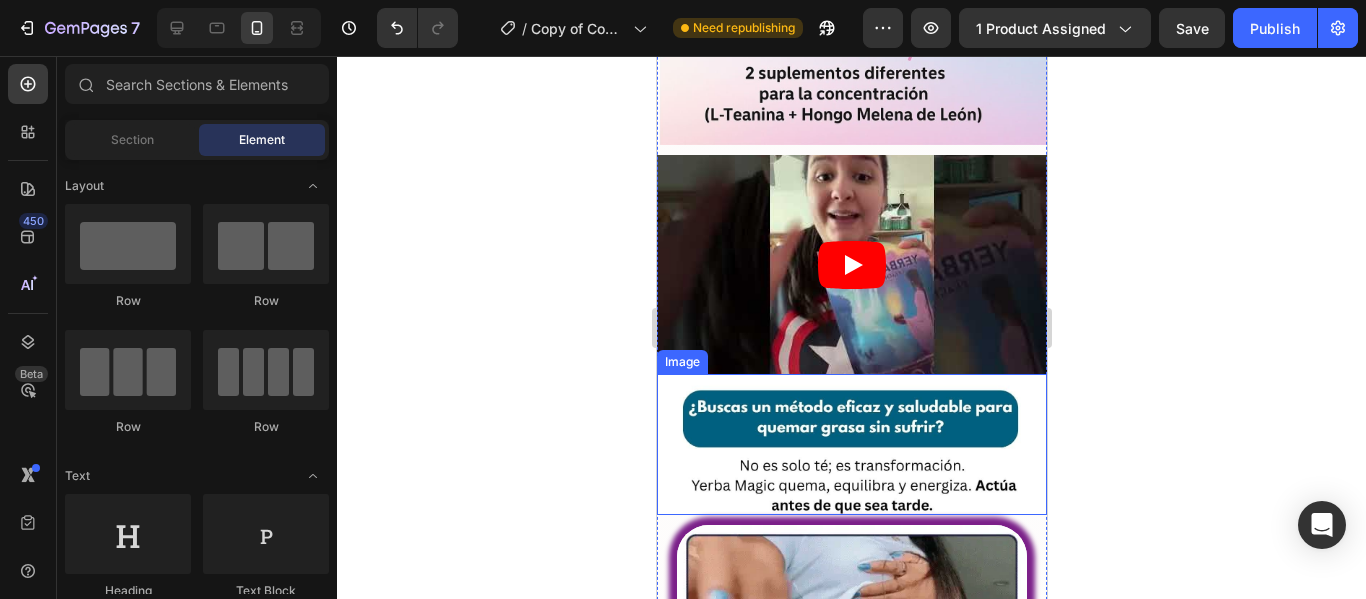 click at bounding box center (851, 444) 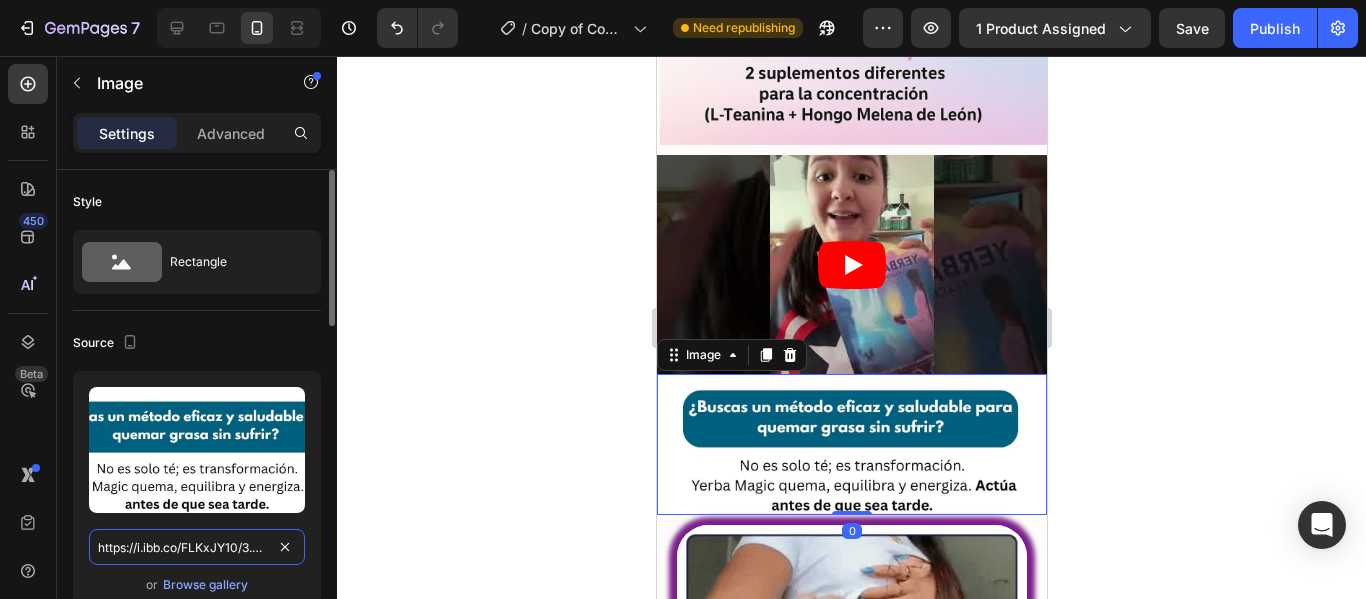 click on "https://i.ibb.co/FLKxJY10/3.jpg" at bounding box center [197, 547] 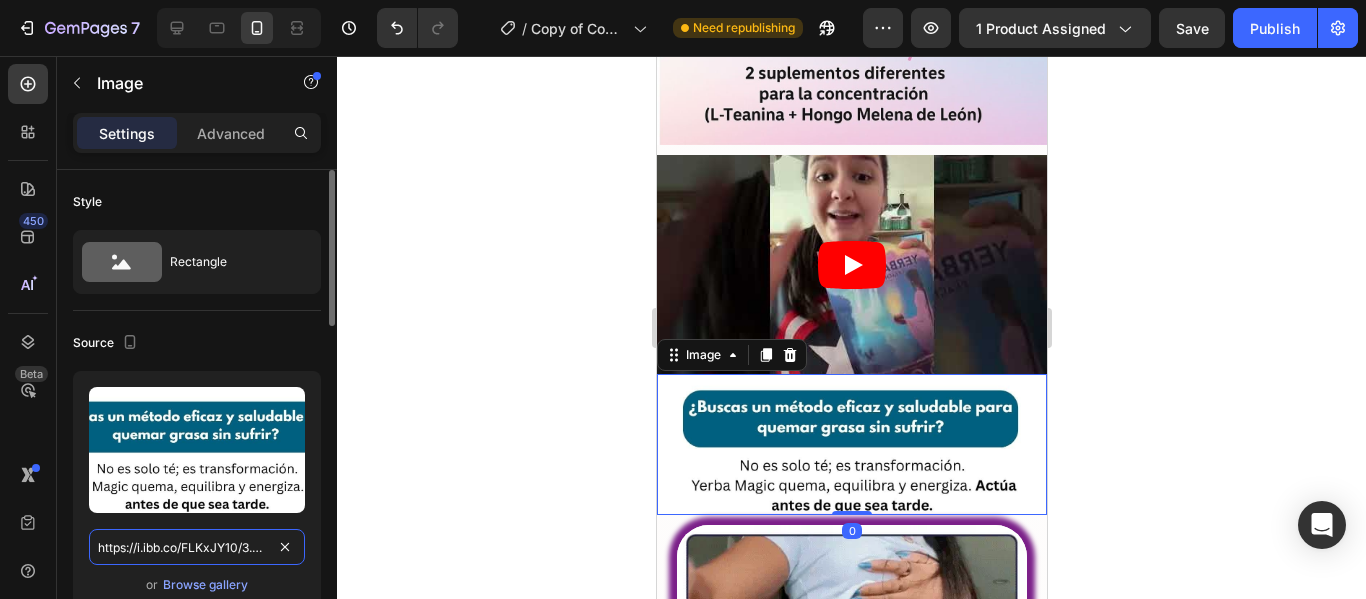 scroll, scrollTop: 0, scrollLeft: 9, axis: horizontal 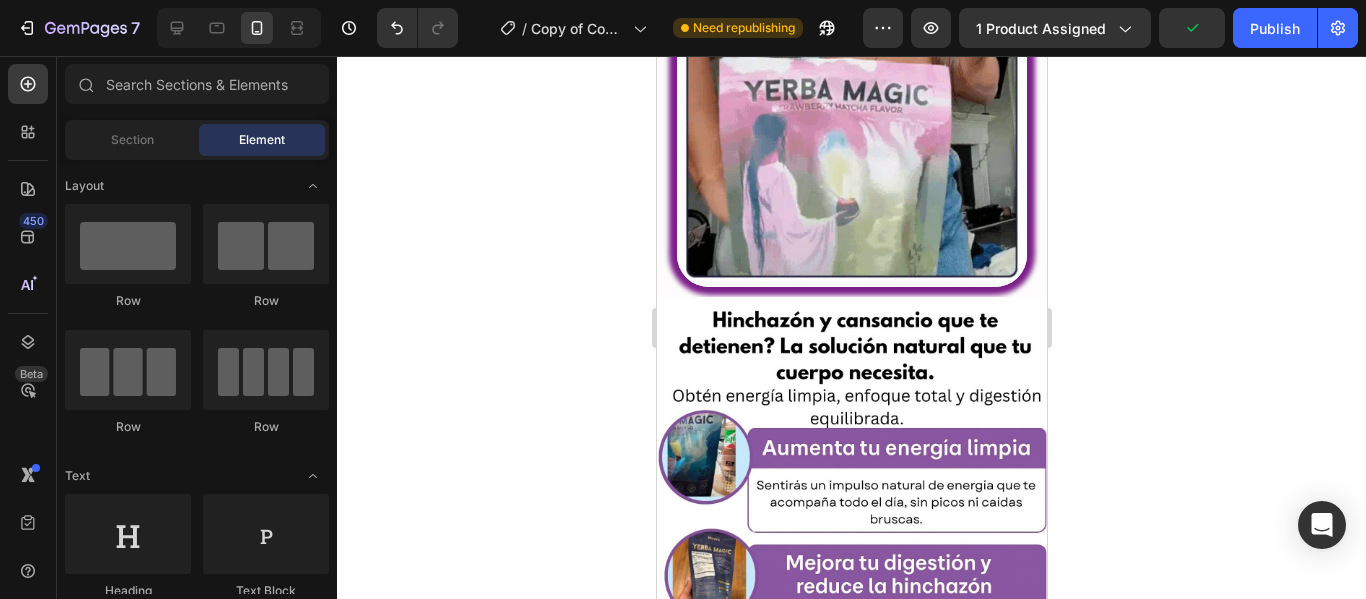 click at bounding box center (851, 607) 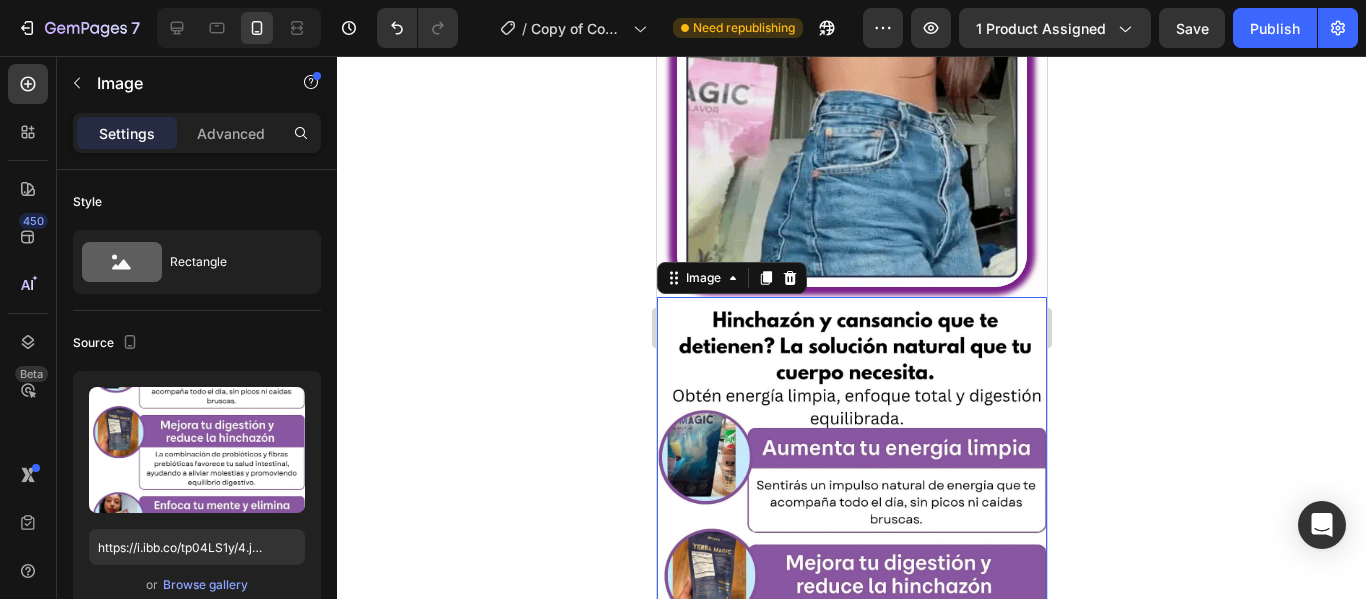 click 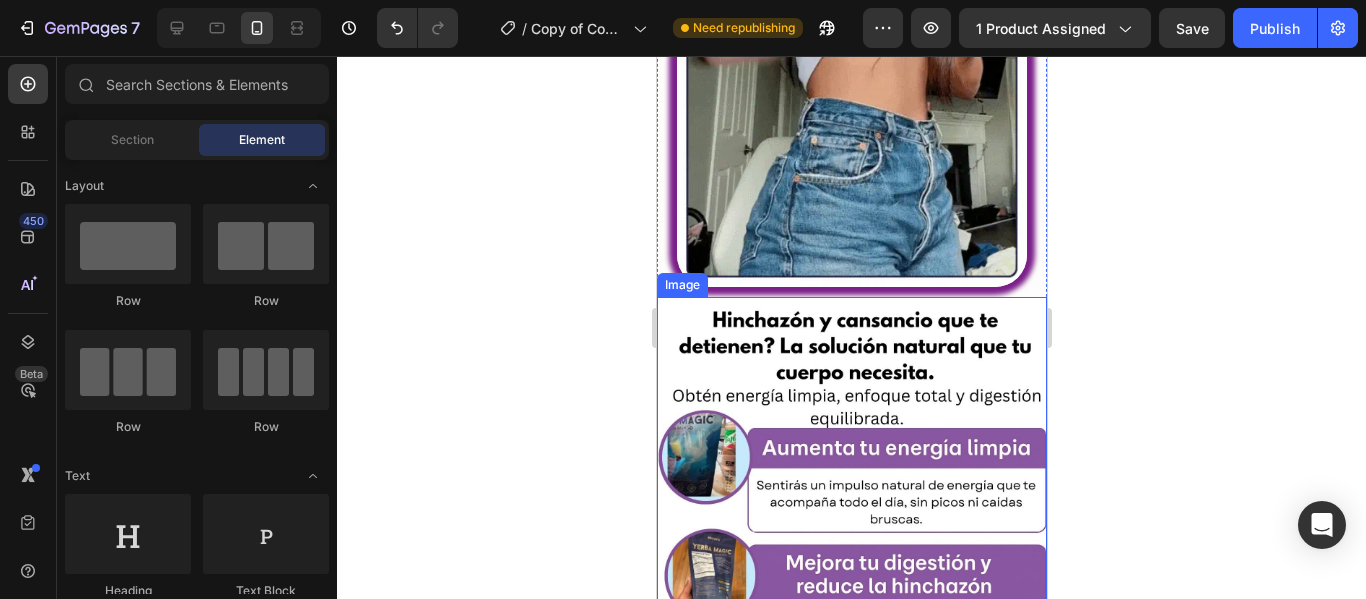 click at bounding box center [851, 607] 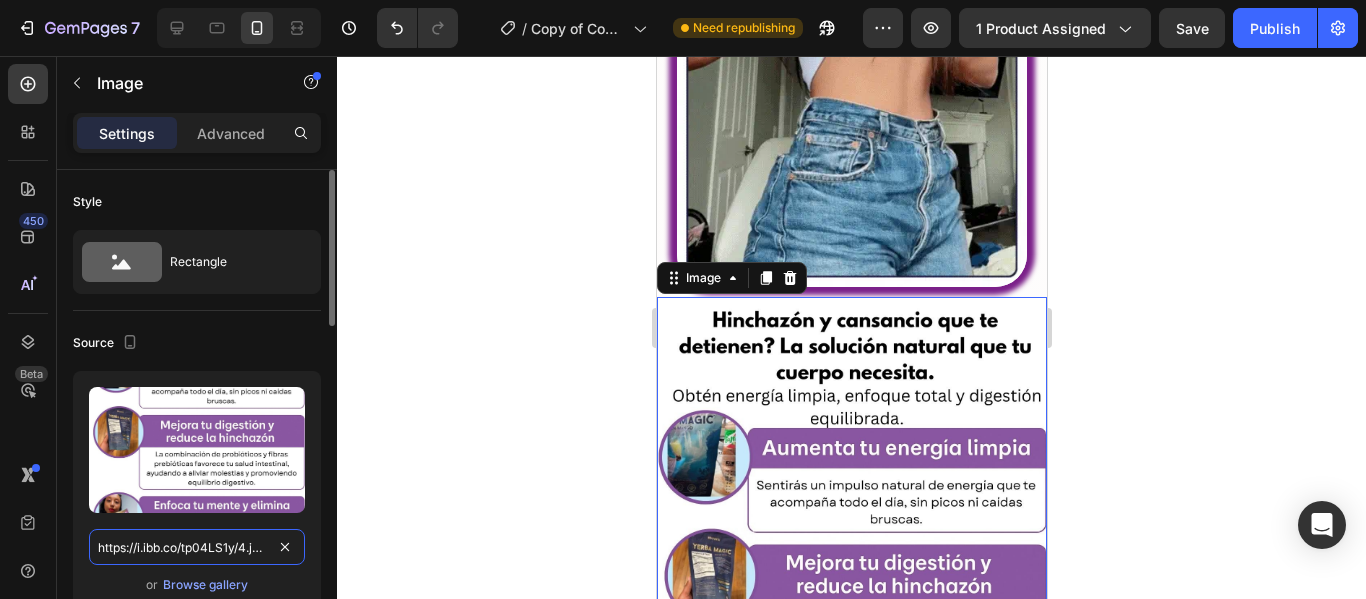 click on "https://i.ibb.co/tp04LS1y/4.jpg" at bounding box center (197, 547) 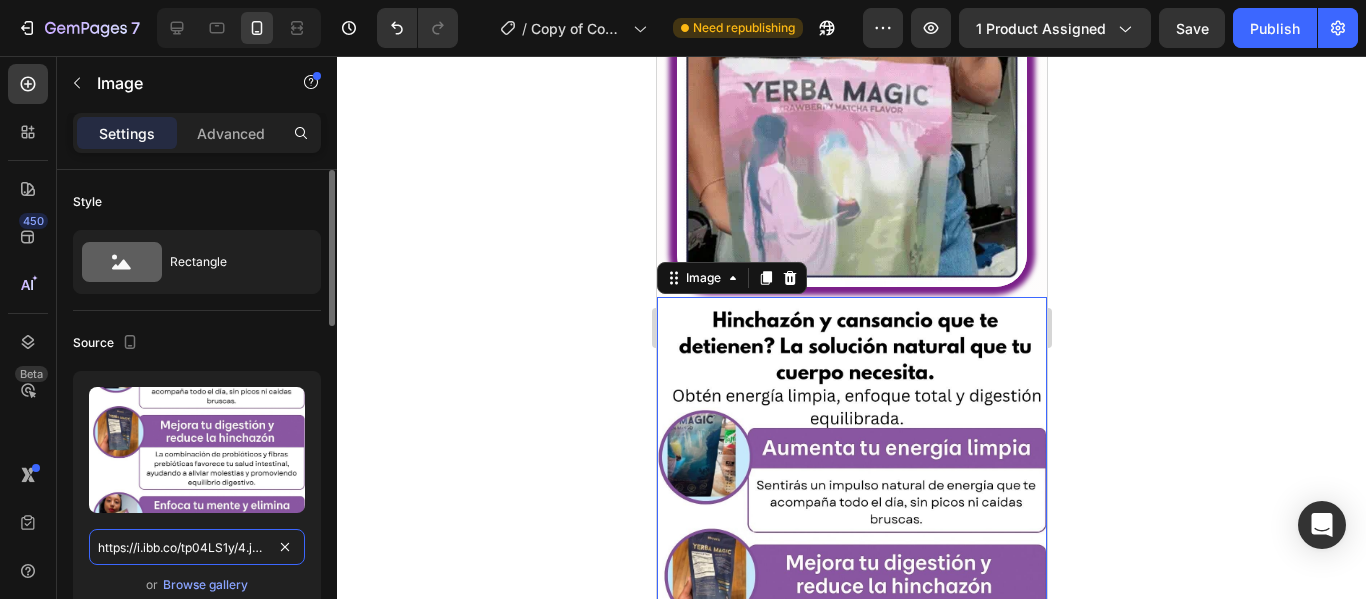 paste on "9mbDs5SZ" 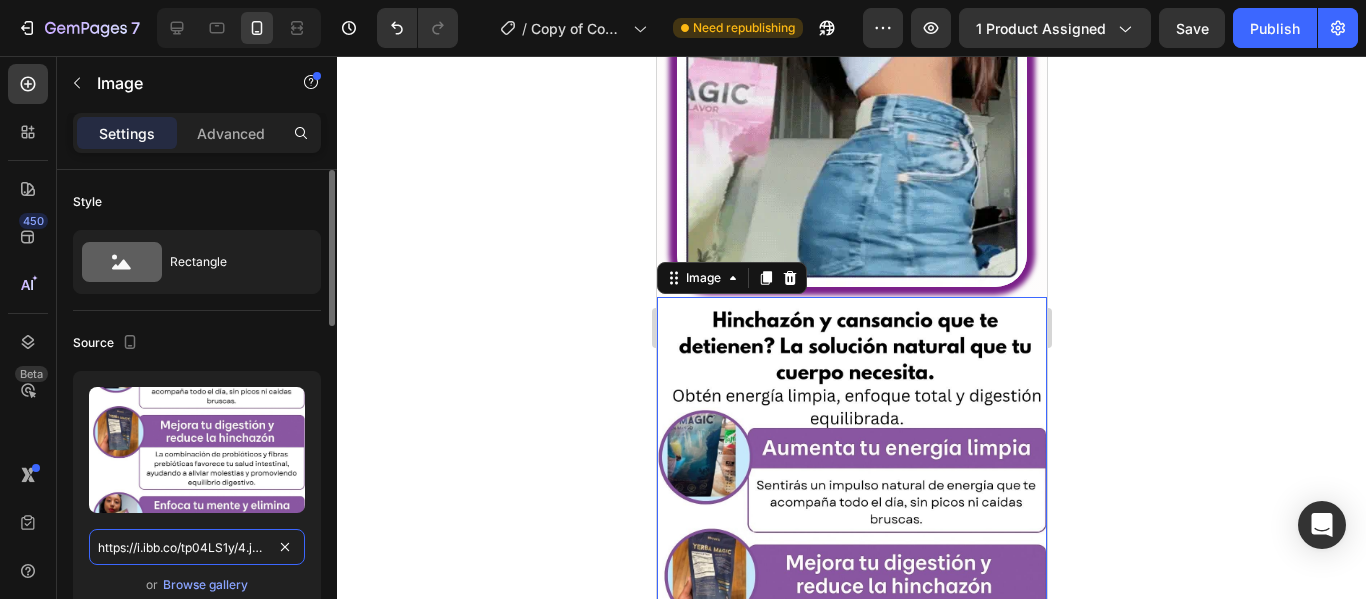 type on "https://i.ibb.co/9mbDs5SZ/4.jpg" 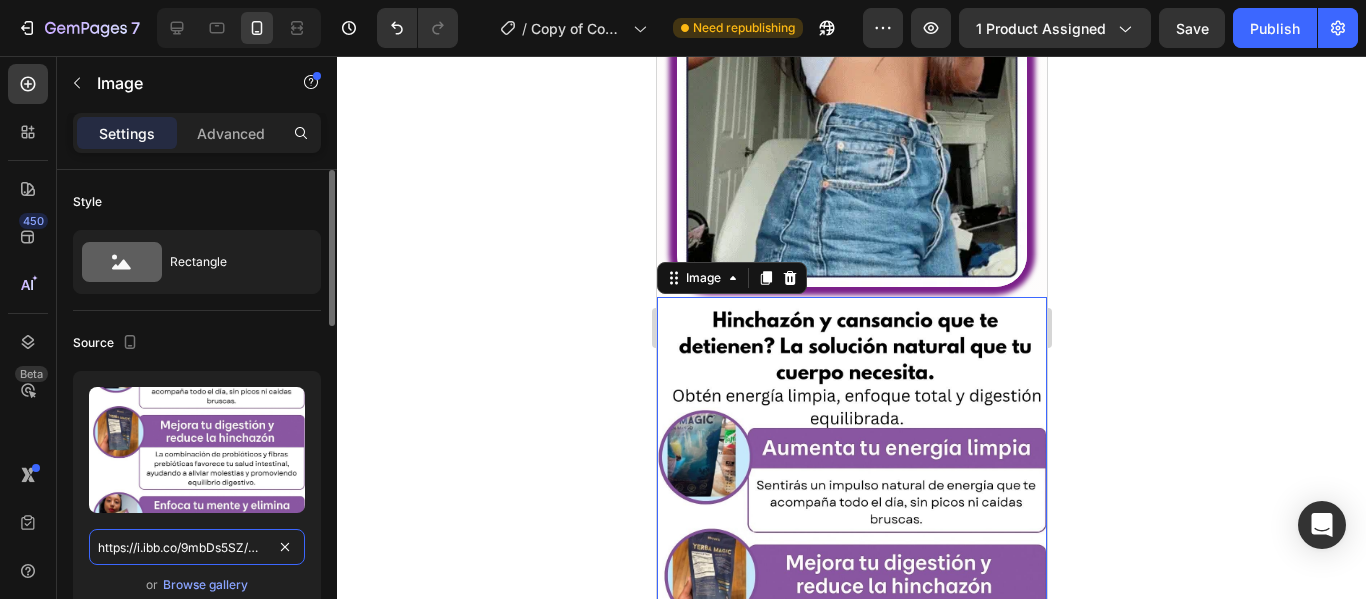 scroll, scrollTop: 0, scrollLeft: 15, axis: horizontal 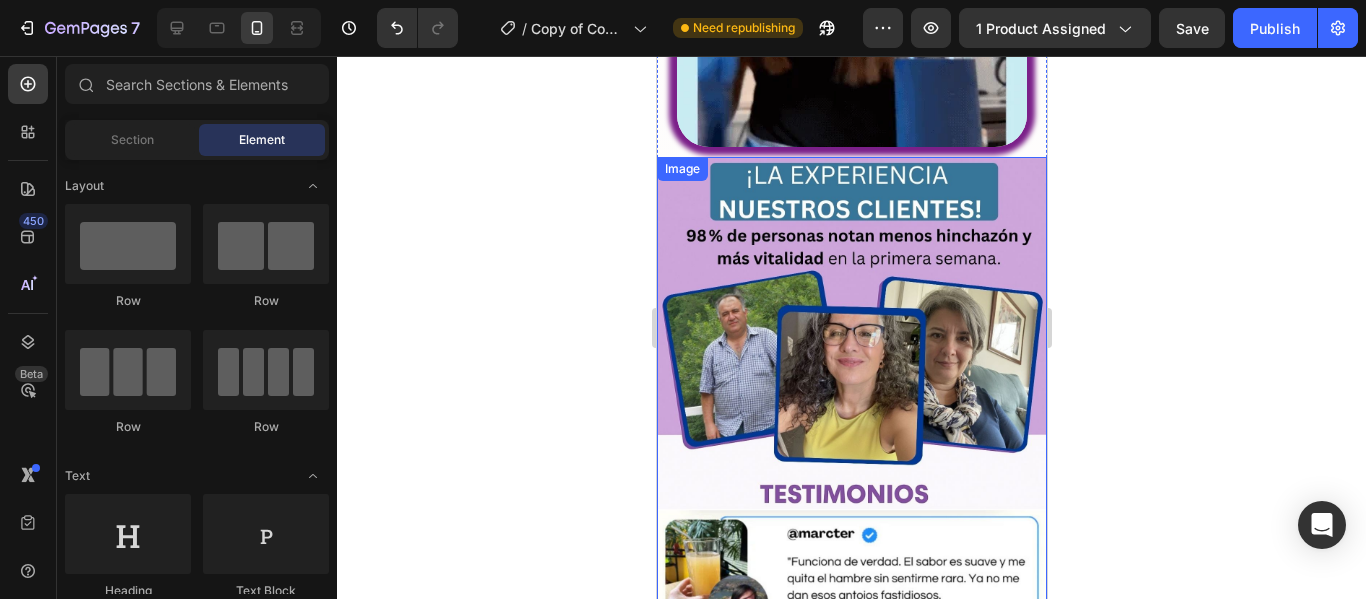click at bounding box center [851, 503] 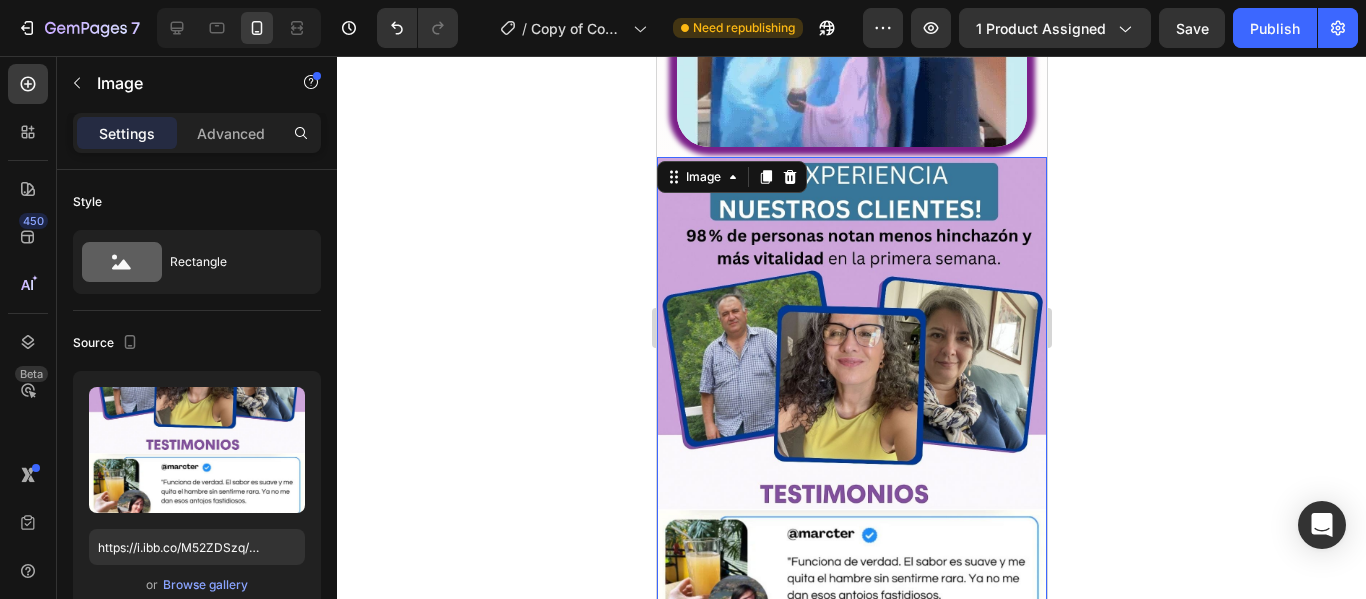drag, startPoint x: 1311, startPoint y: 313, endPoint x: 1108, endPoint y: 341, distance: 204.92194 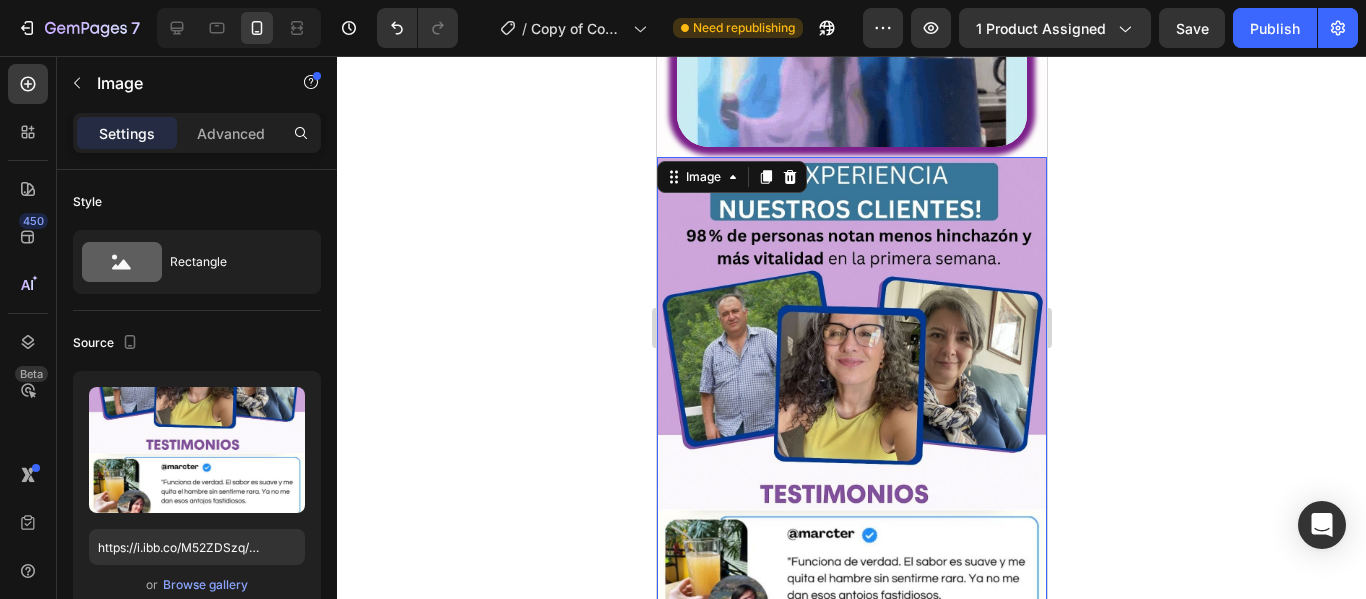 click 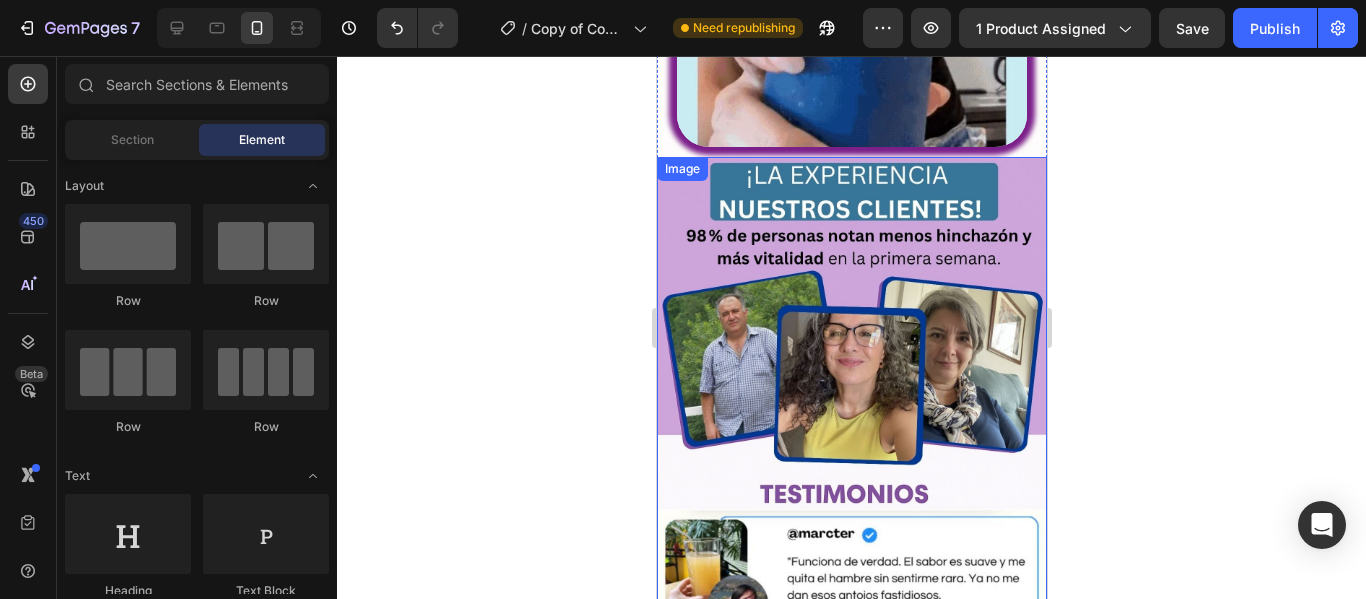 click at bounding box center (851, 503) 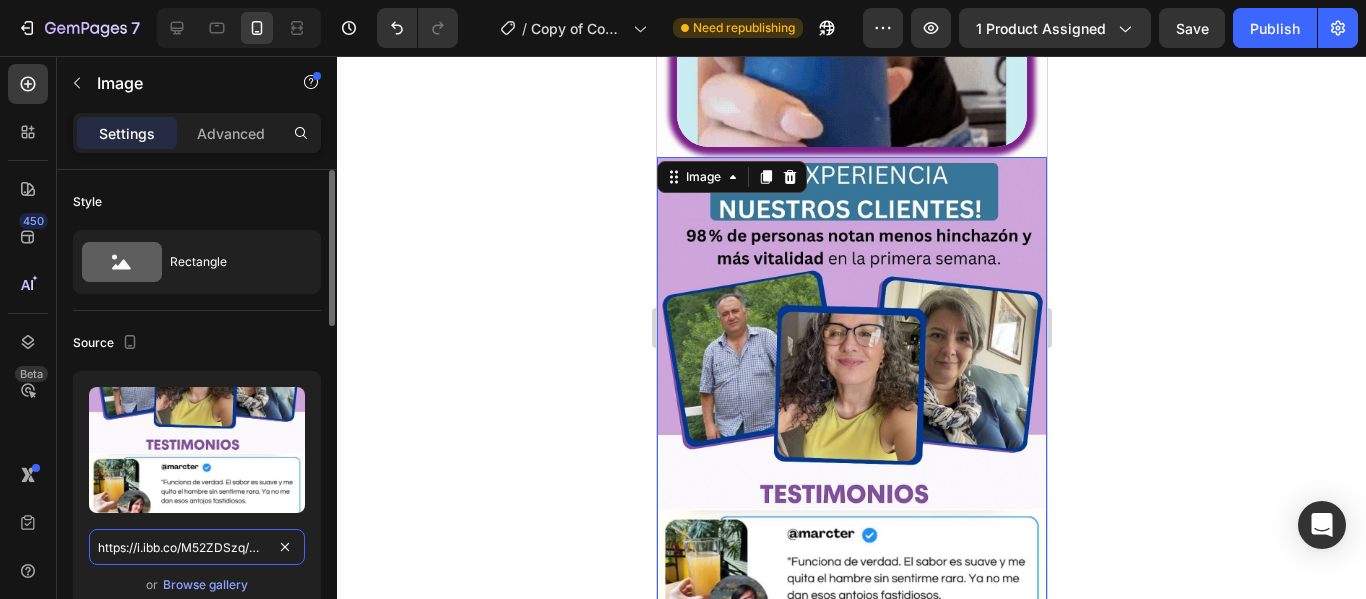 click on "https://i.ibb.co/M52ZDSzq/5.jpg" at bounding box center [197, 547] 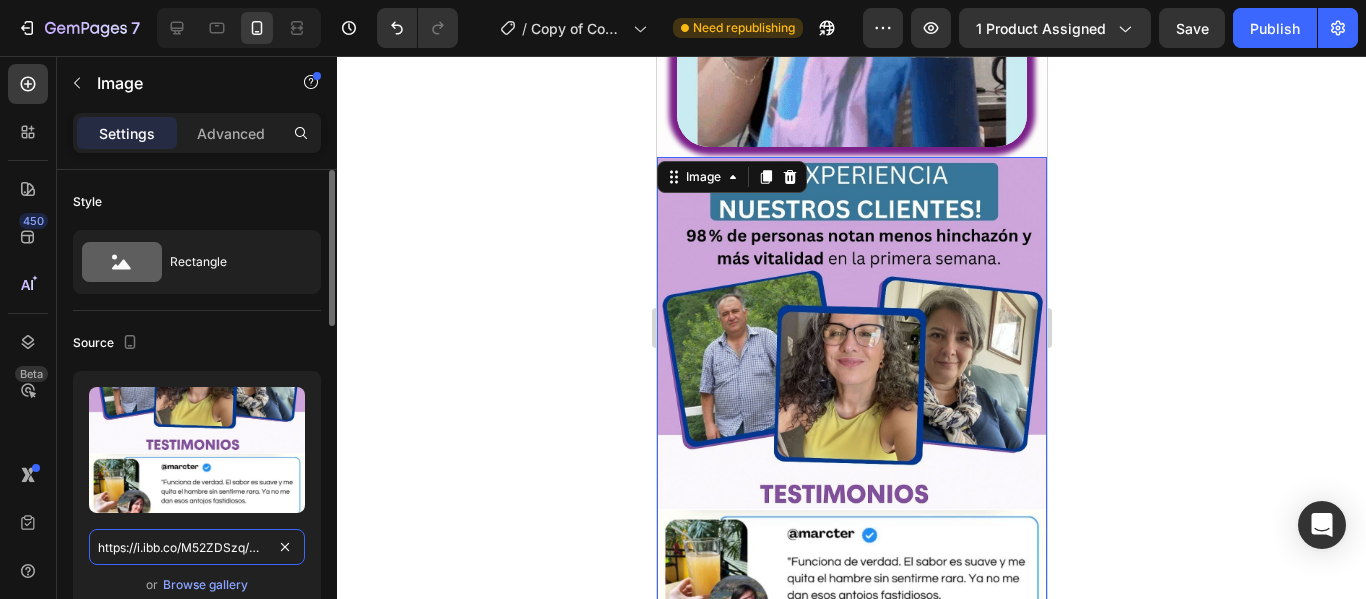 paste on "skvJ37c" 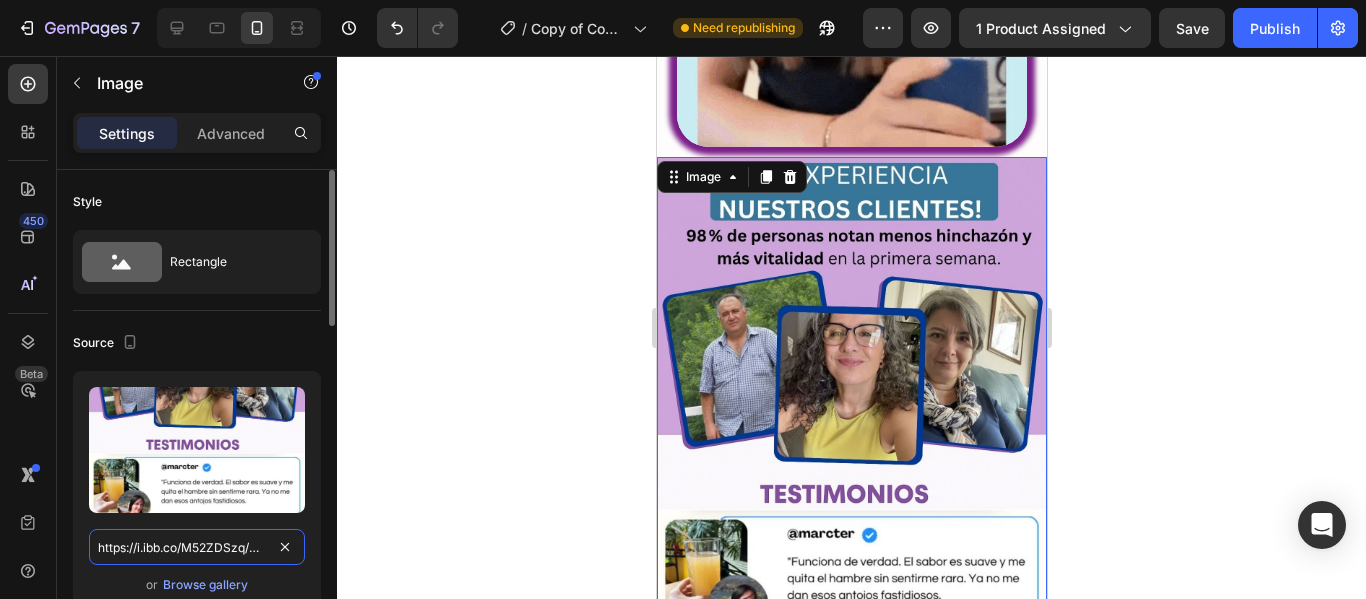 type on "https://i.ibb.co/skvJ37c/5.jpg" 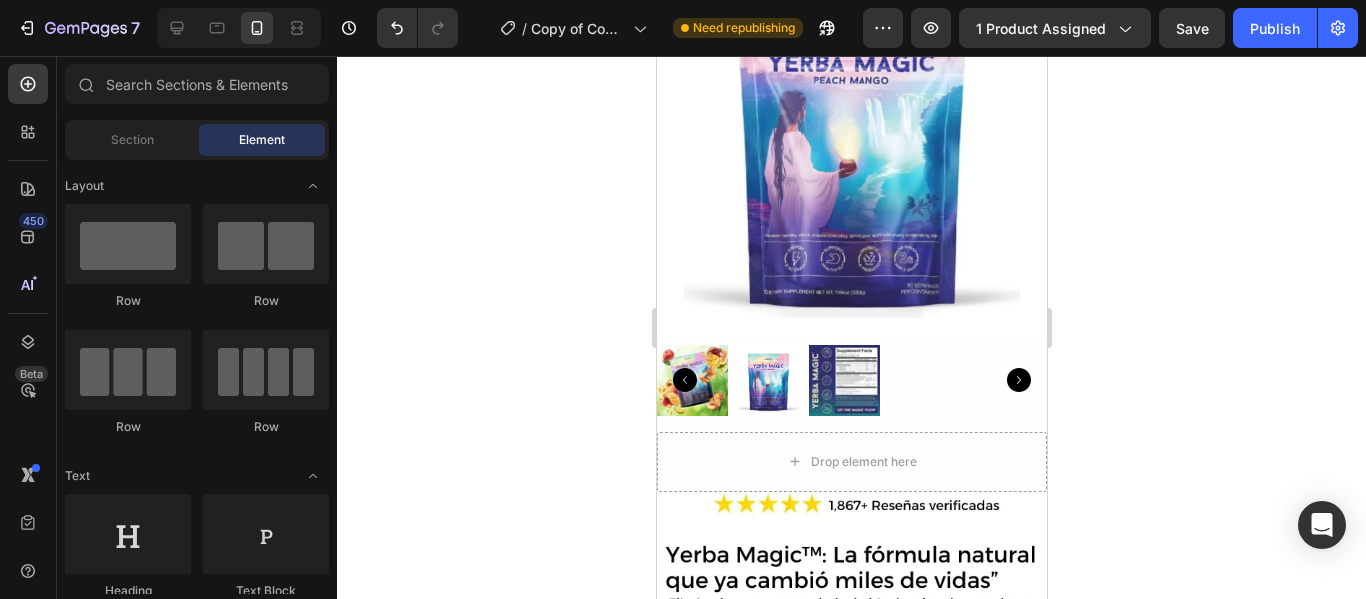 scroll, scrollTop: 5166, scrollLeft: 0, axis: vertical 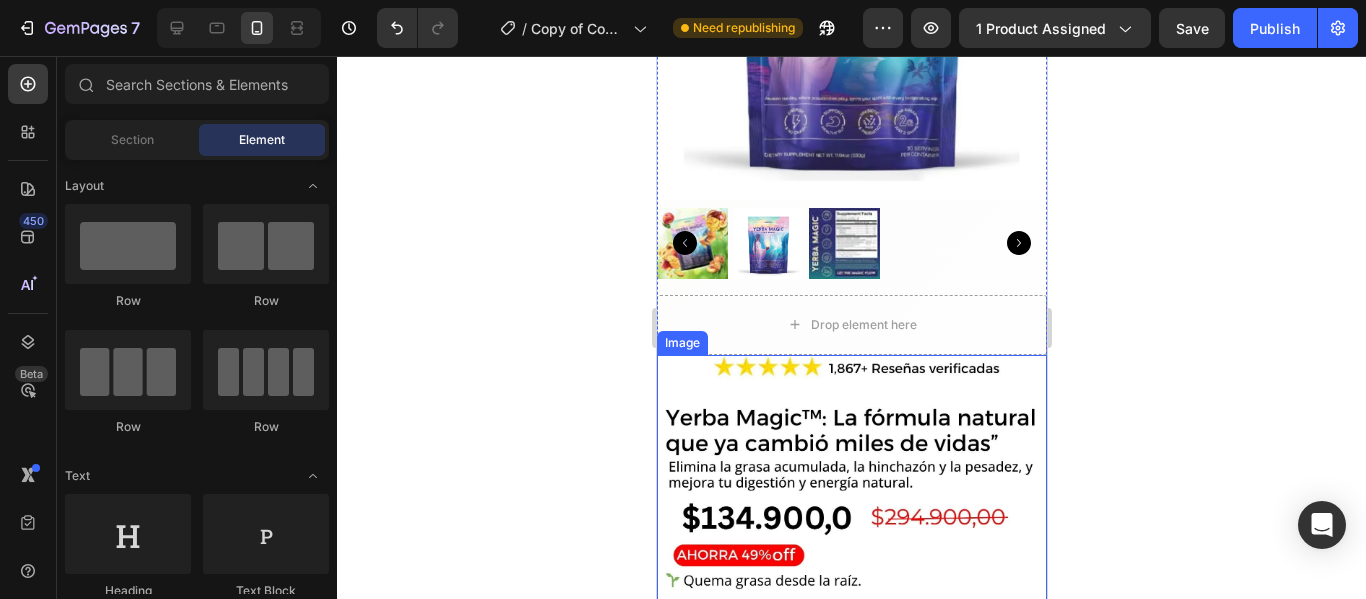 click at bounding box center (851, 555) 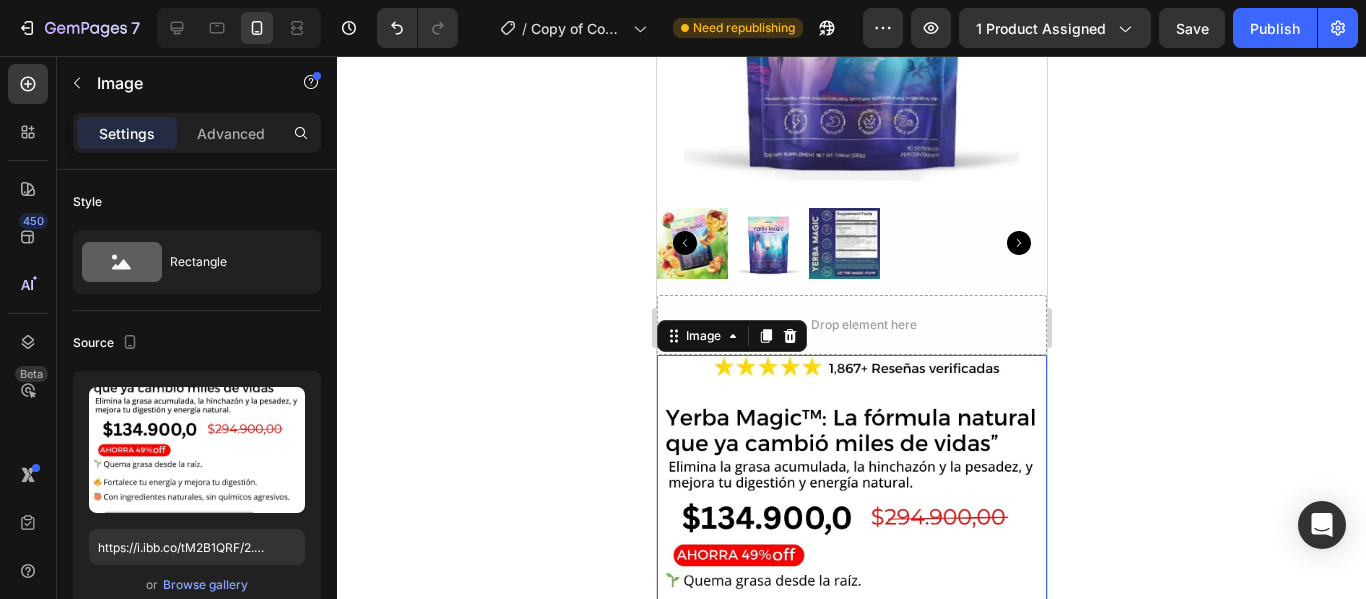click 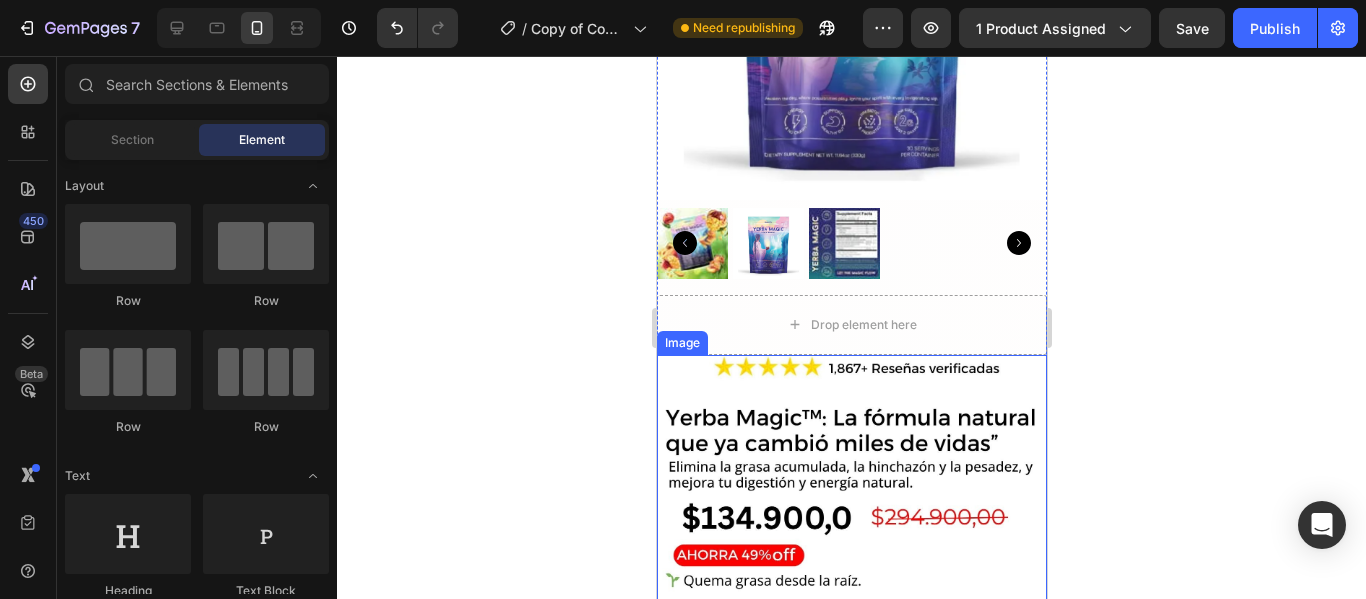 click at bounding box center (851, 555) 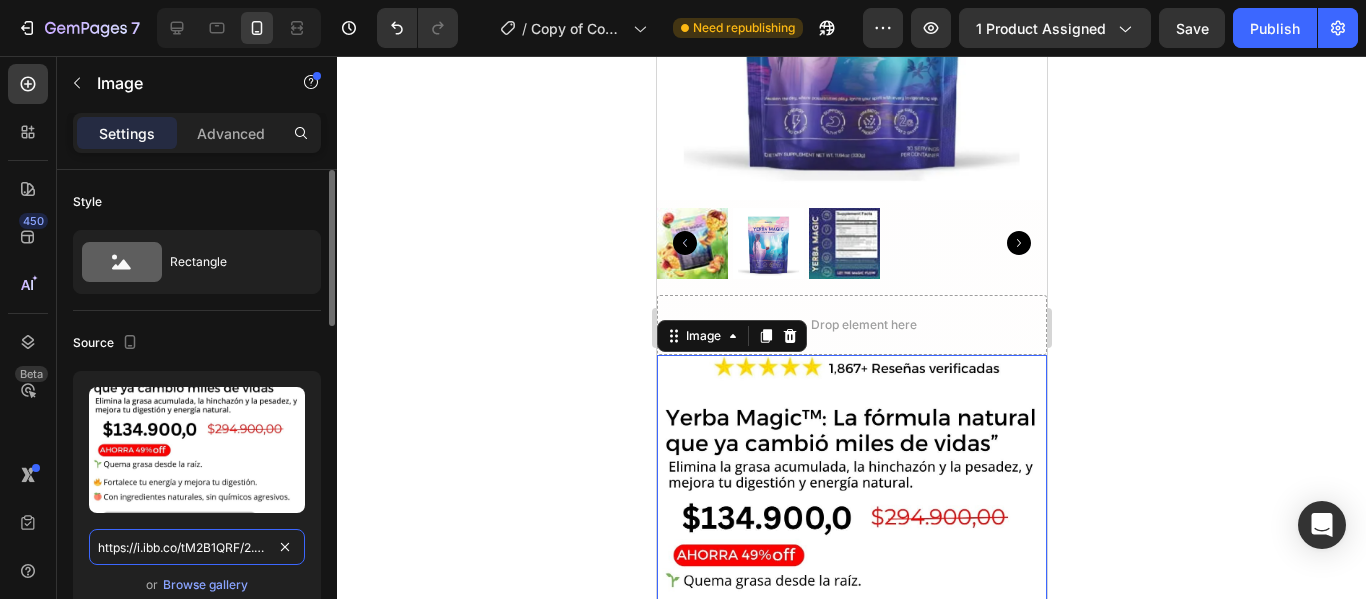 click on "https://i.ibb.co/tM2B1QRF/2.jpg" at bounding box center [197, 547] 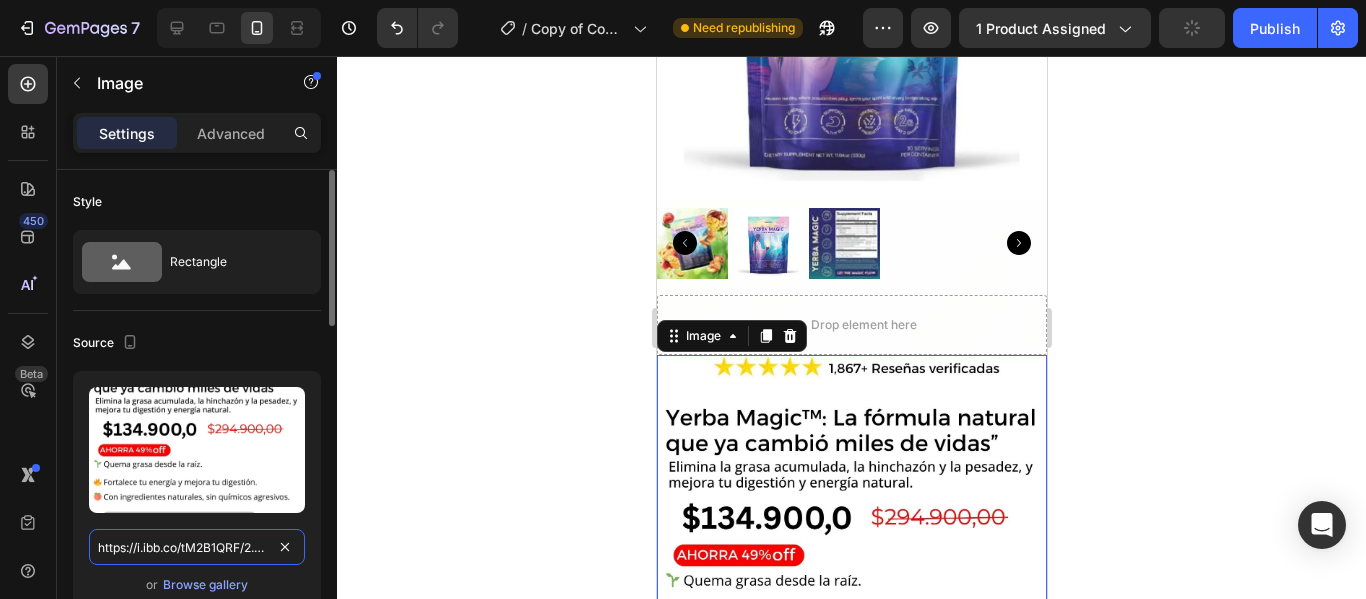 paste on "SDydtzNC" 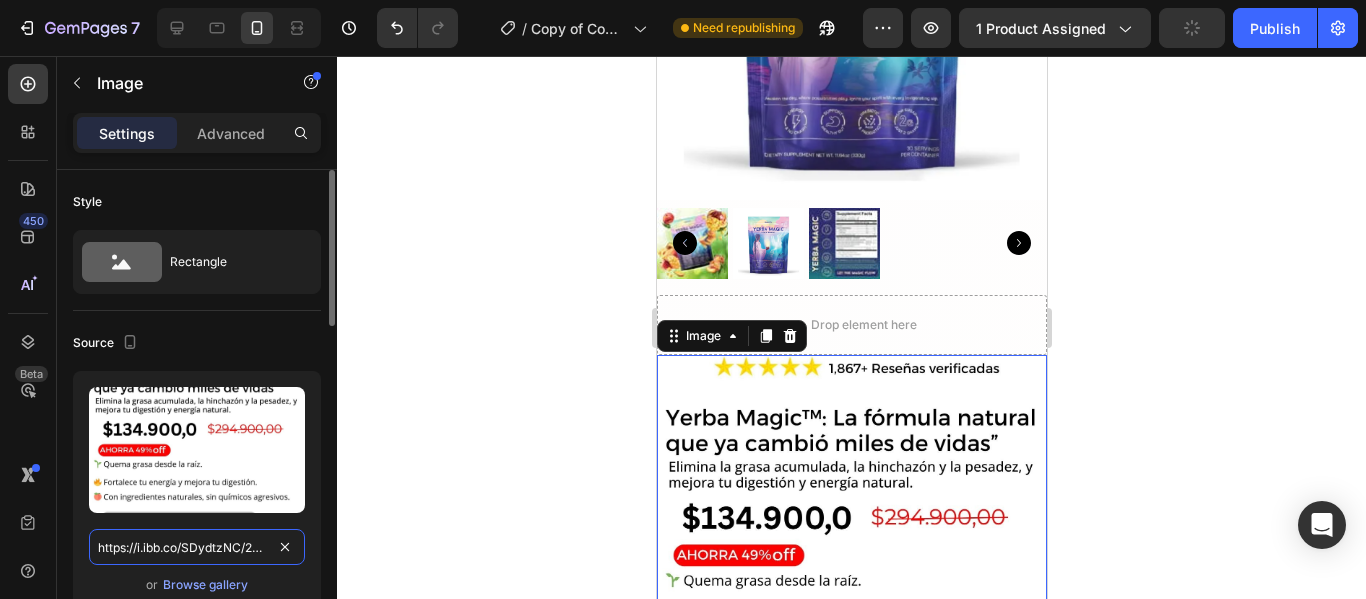 scroll, scrollTop: 0, scrollLeft: 12, axis: horizontal 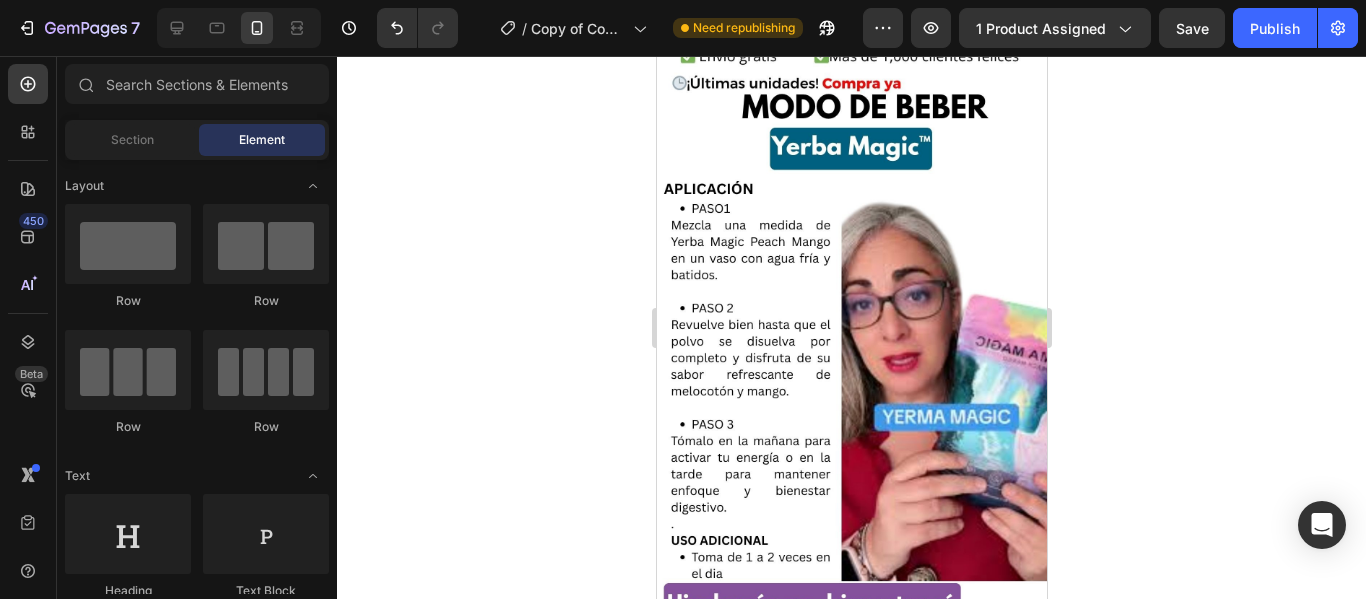 click at bounding box center (851, 609) 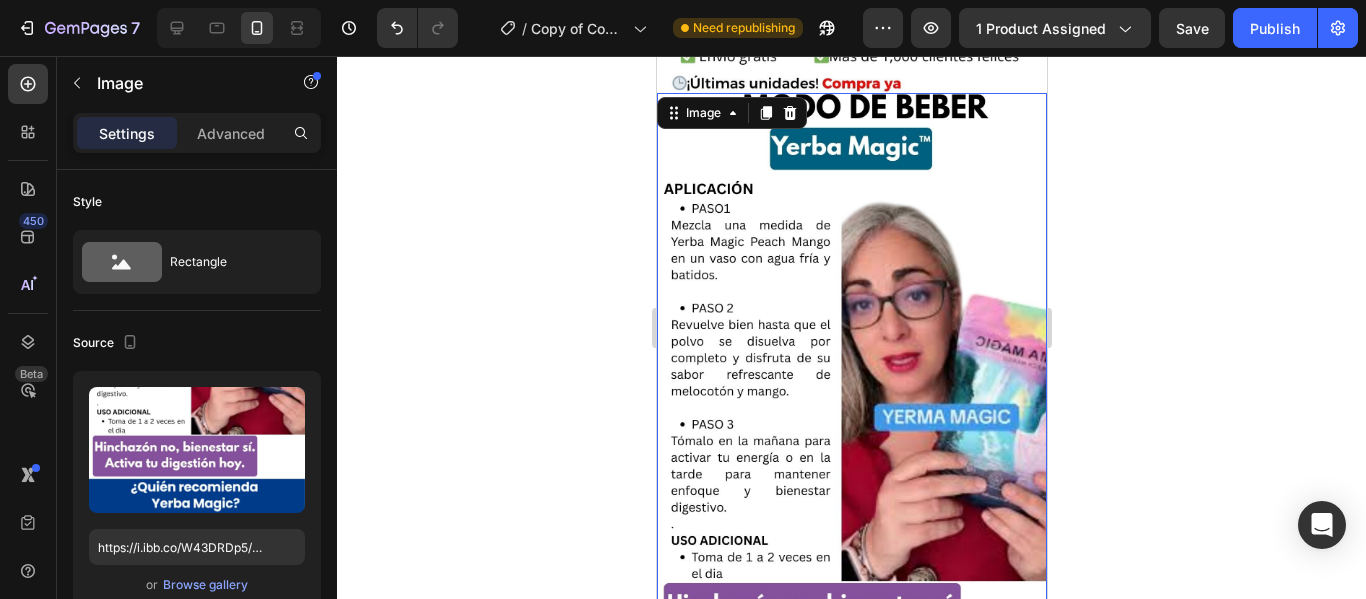 click 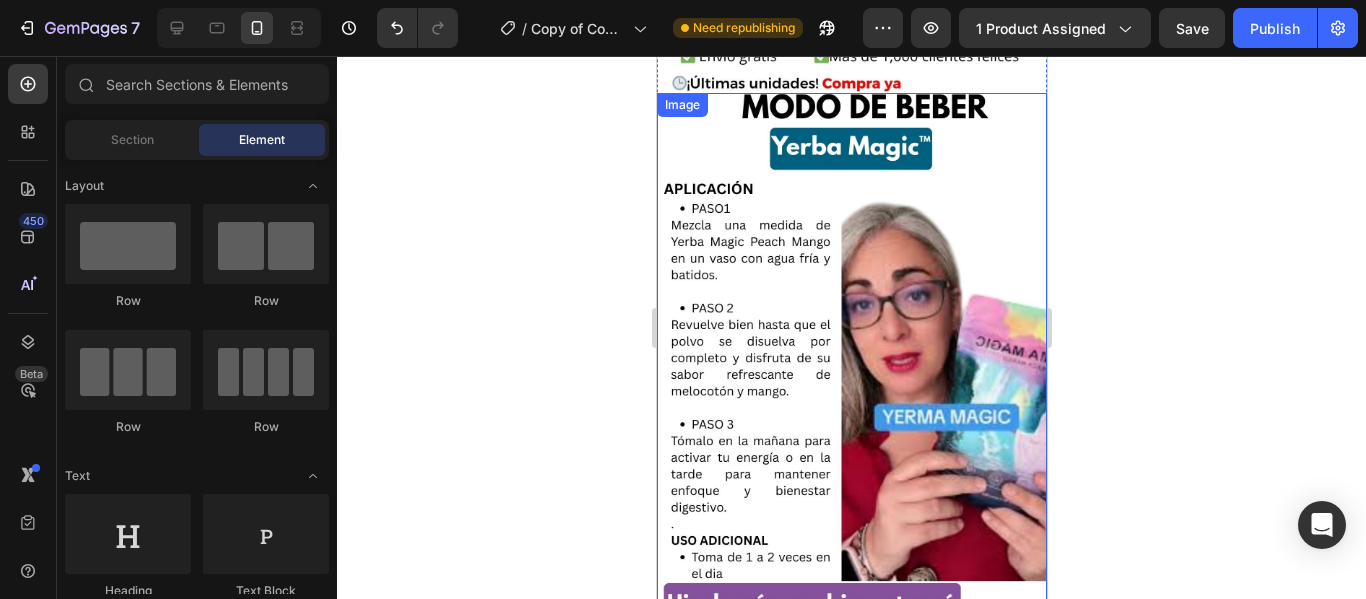 click at bounding box center (851, 609) 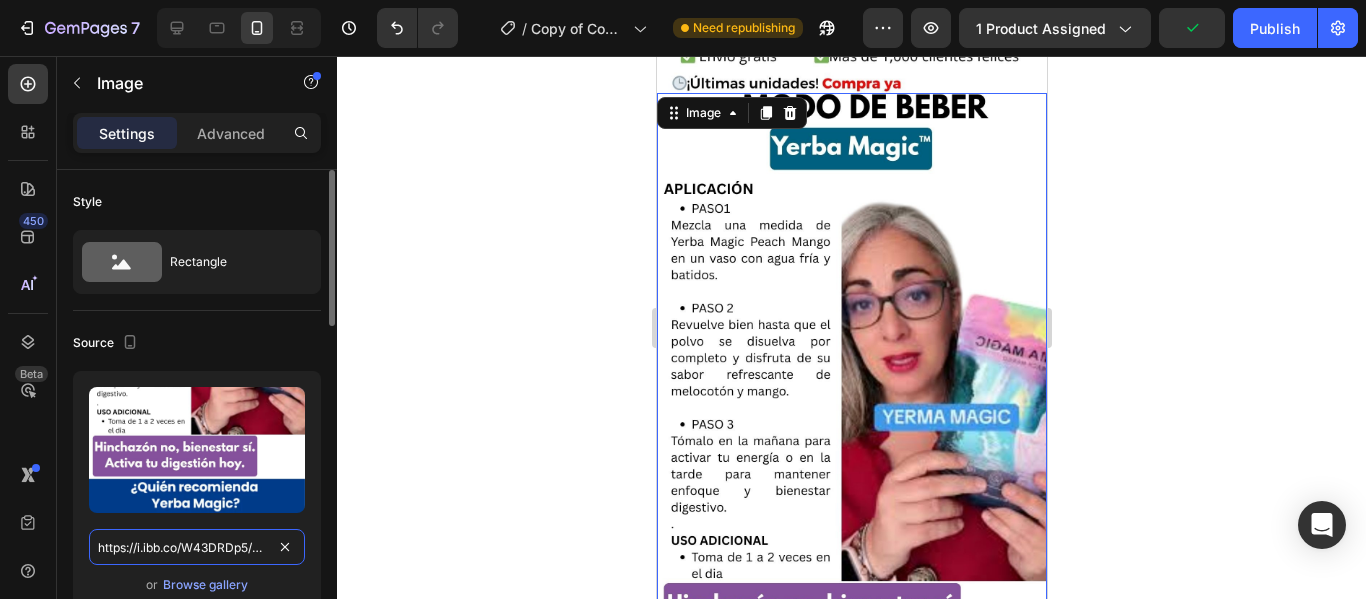 click on "https://i.ibb.co/W43DRDp5/6.jpg" at bounding box center [197, 547] 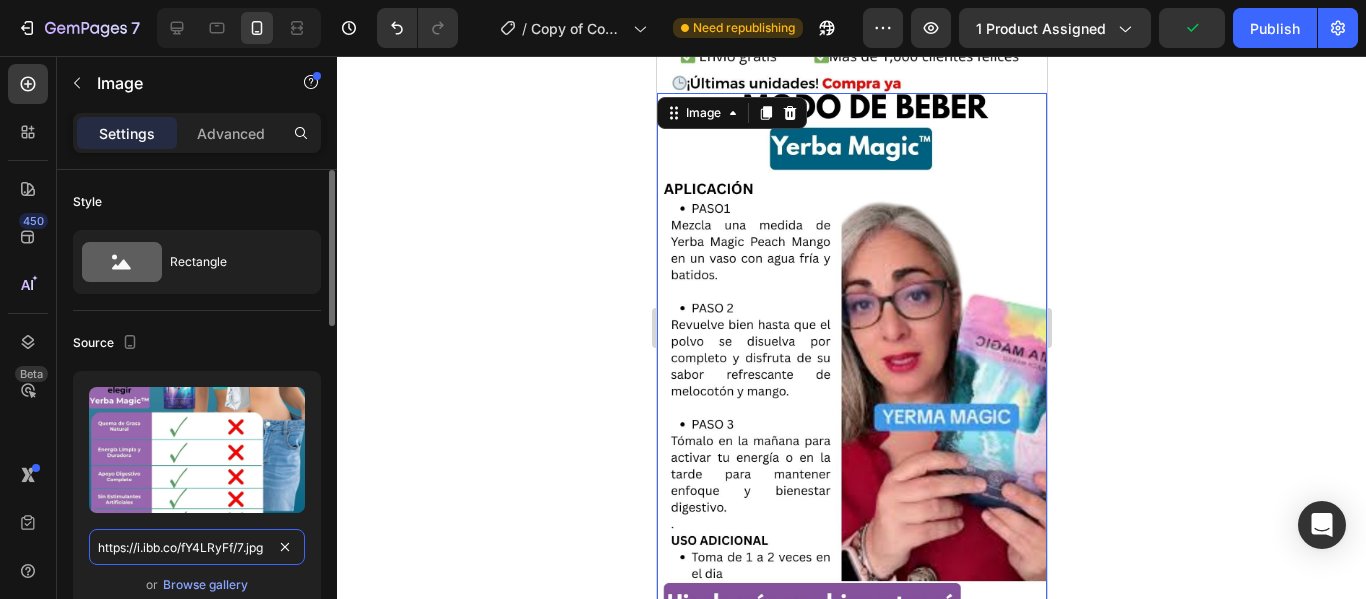 scroll, scrollTop: 0, scrollLeft: 3, axis: horizontal 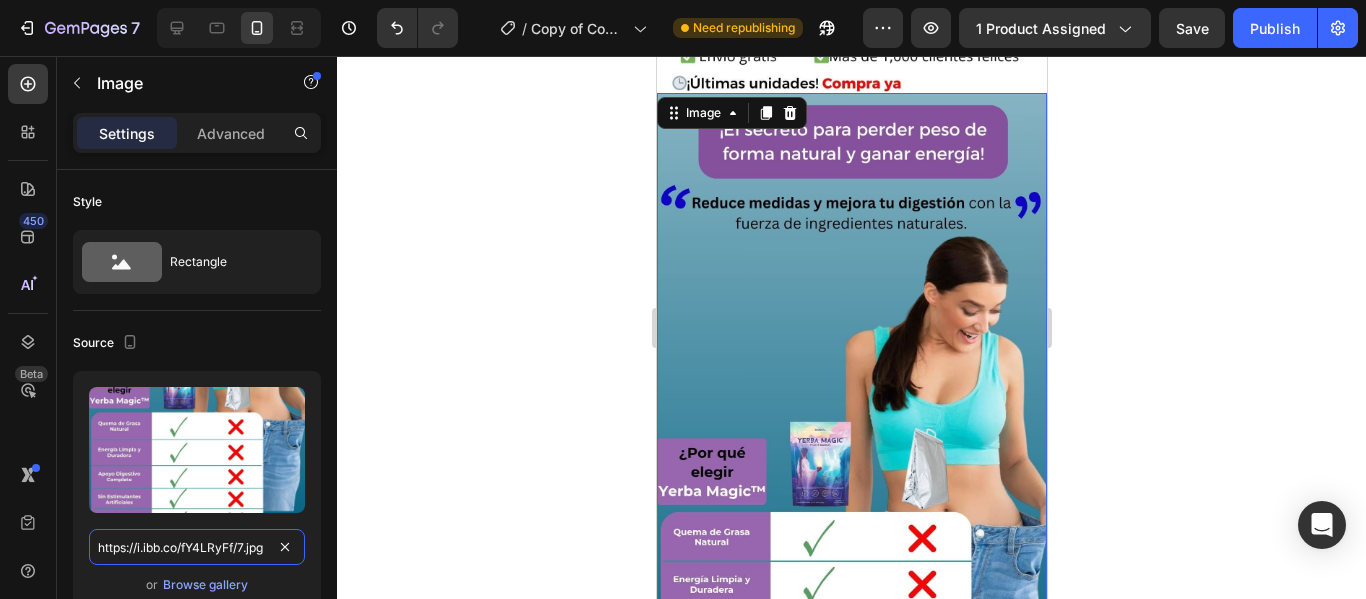 type on "https://i.ibb.co/W43DRDp5/6.jpg" 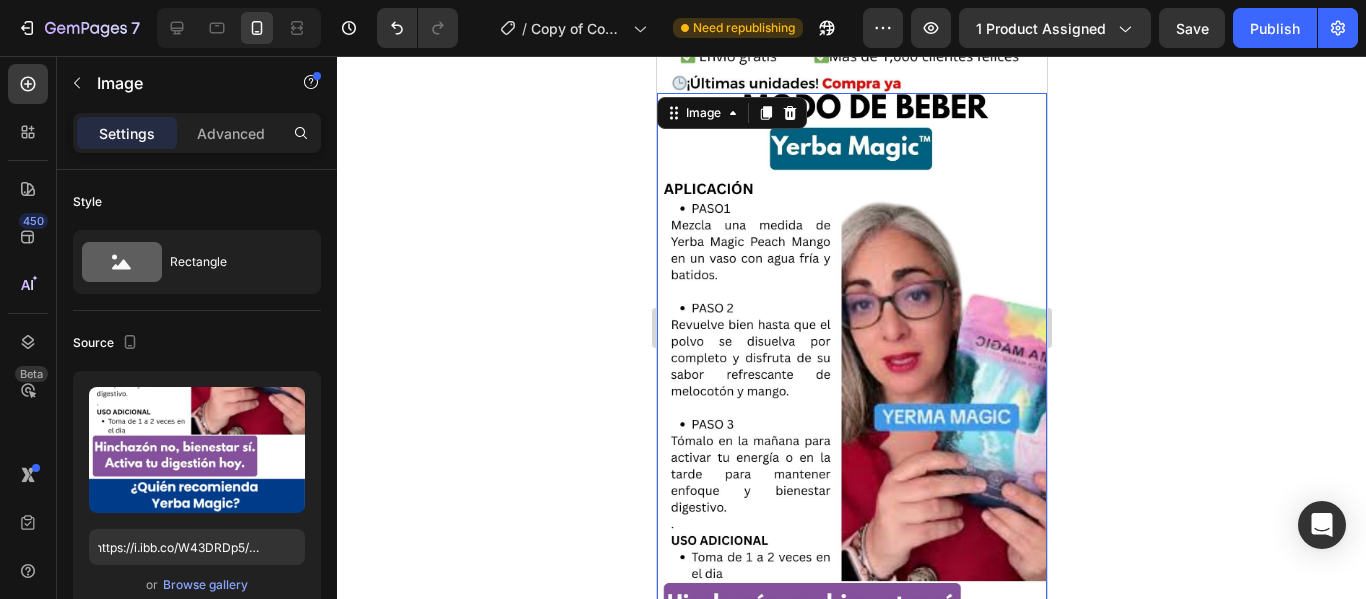 scroll, scrollTop: 0, scrollLeft: 0, axis: both 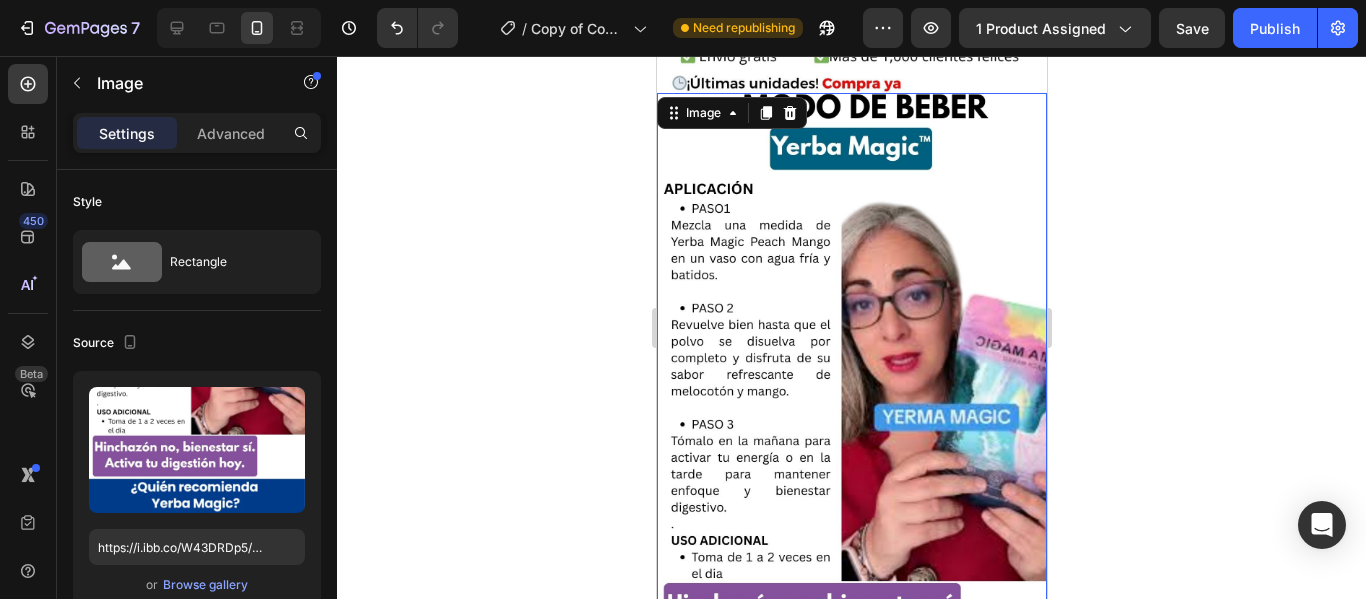 drag, startPoint x: 1196, startPoint y: 391, endPoint x: 1078, endPoint y: 420, distance: 121.511314 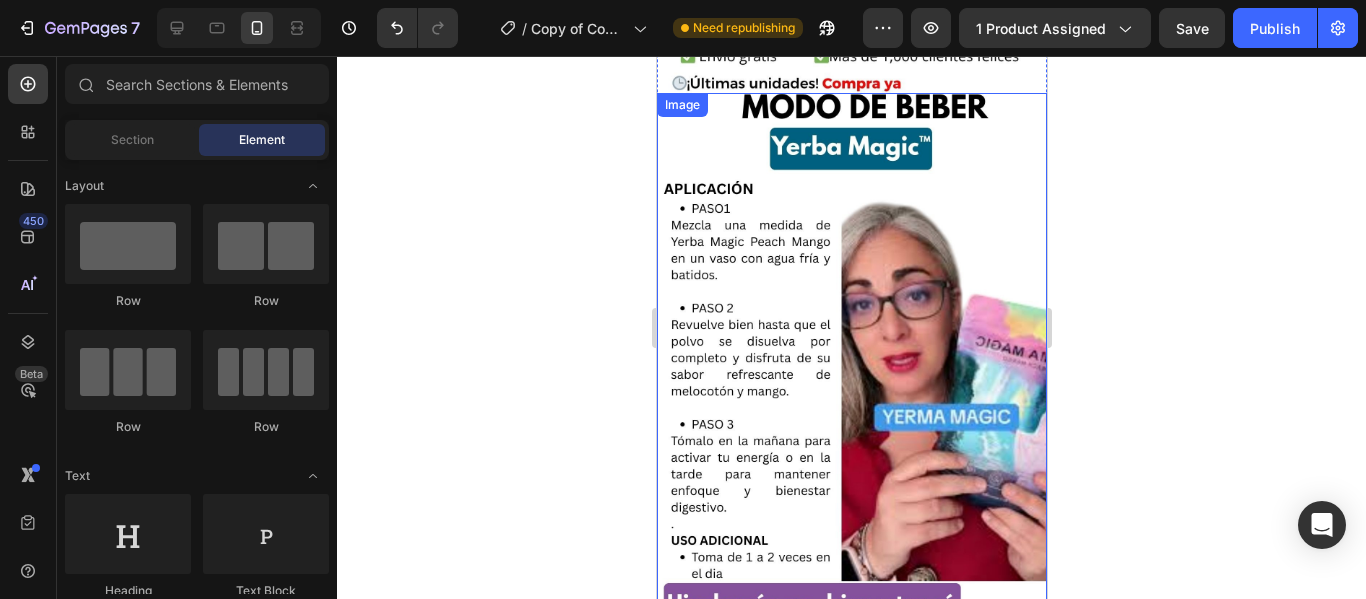 click at bounding box center [851, 609] 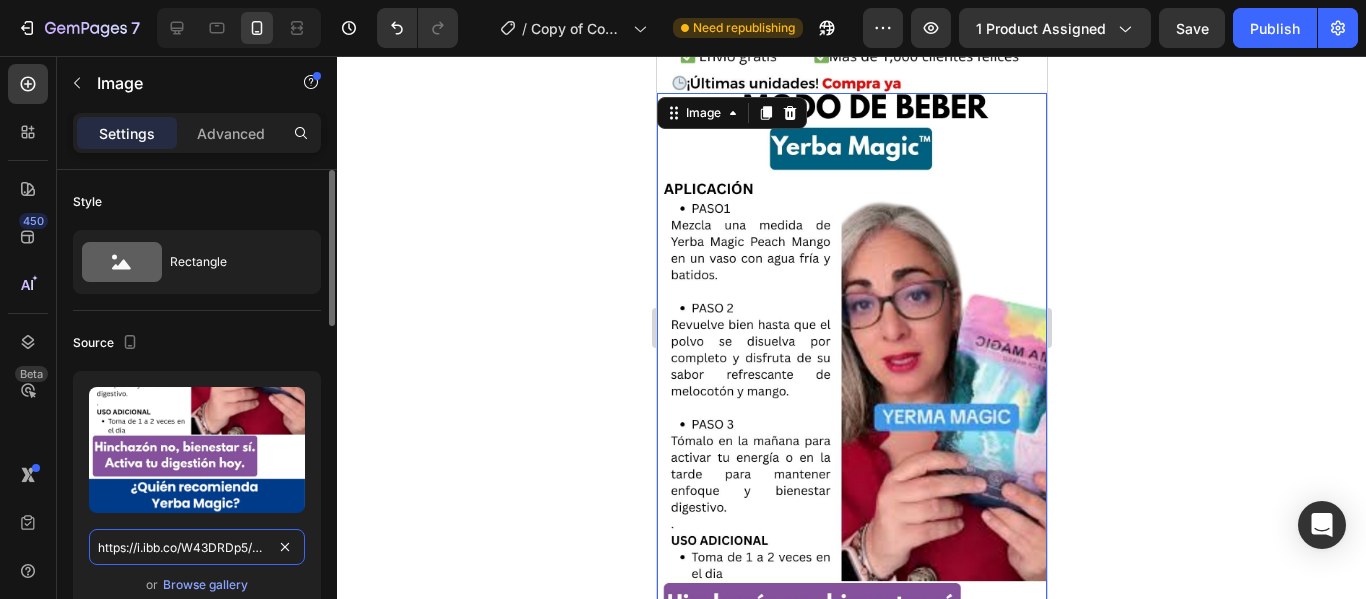 click on "https://i.ibb.co/W43DRDp5/6.jpg" at bounding box center [197, 547] 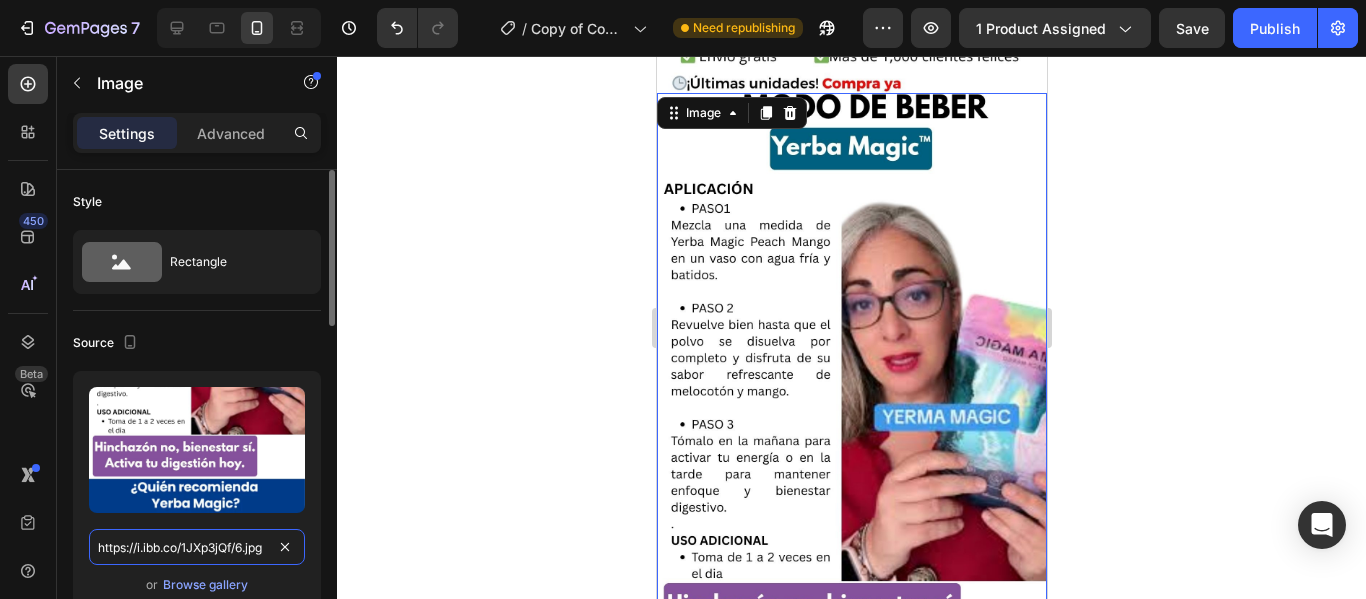 scroll, scrollTop: 0, scrollLeft: 3, axis: horizontal 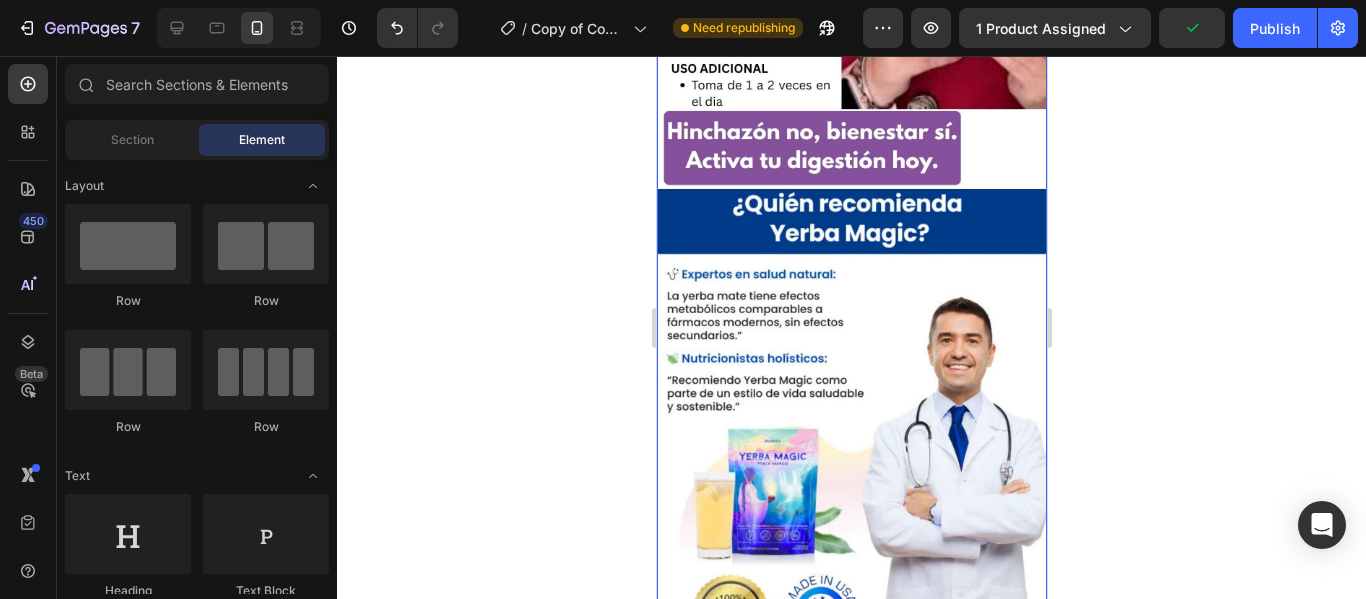 click at bounding box center [851, 137] 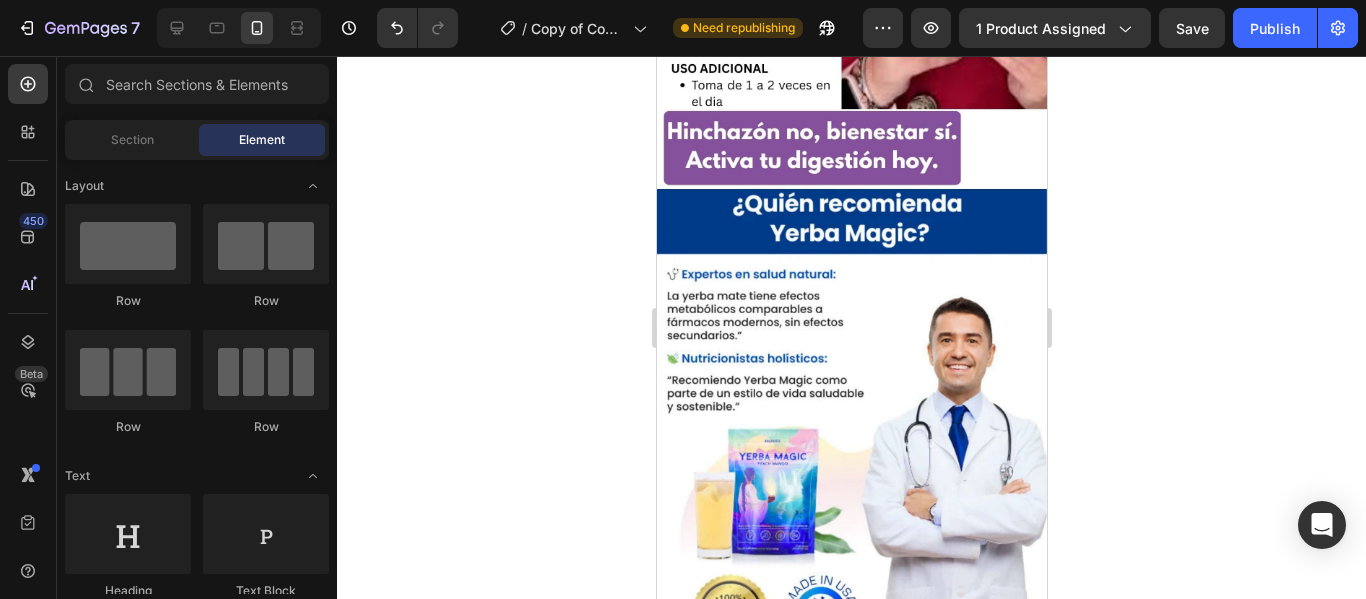 scroll, scrollTop: 6145, scrollLeft: 0, axis: vertical 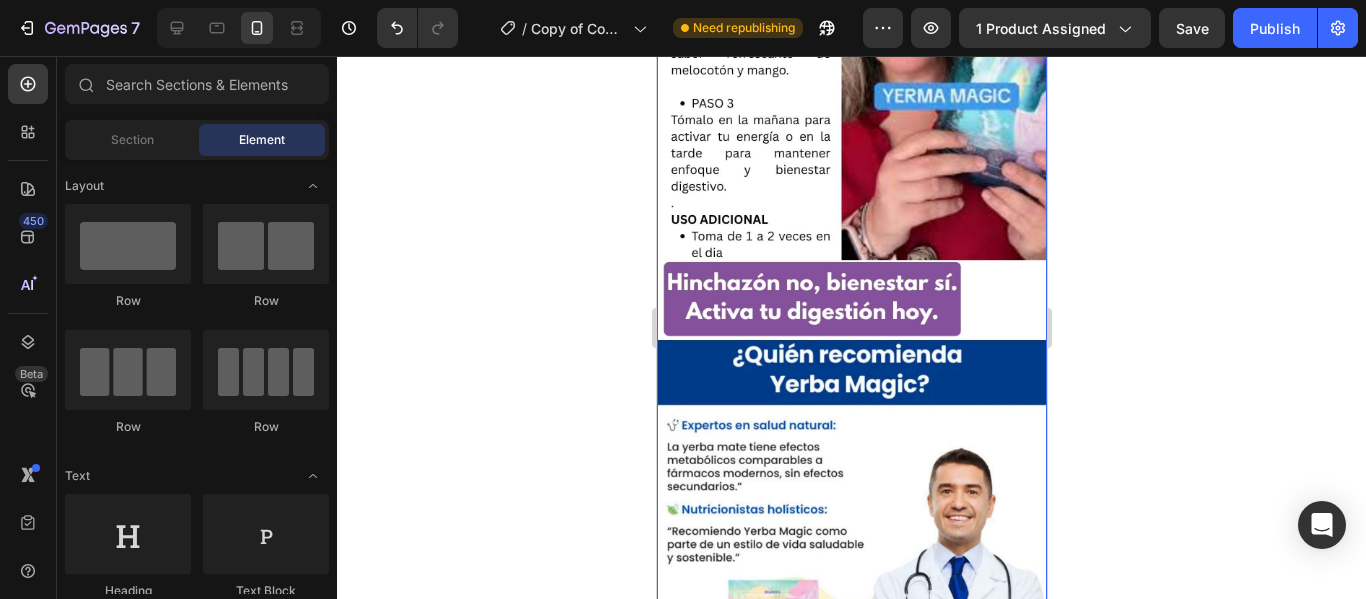 click at bounding box center (851, 288) 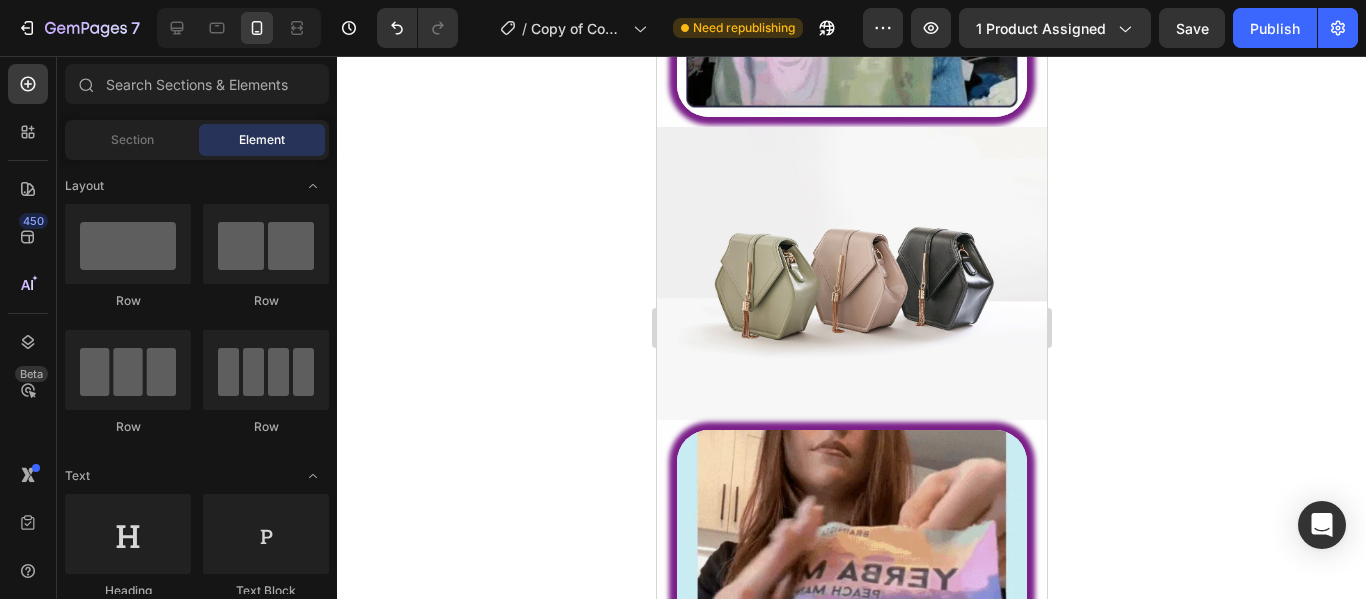 scroll, scrollTop: 7110, scrollLeft: 0, axis: vertical 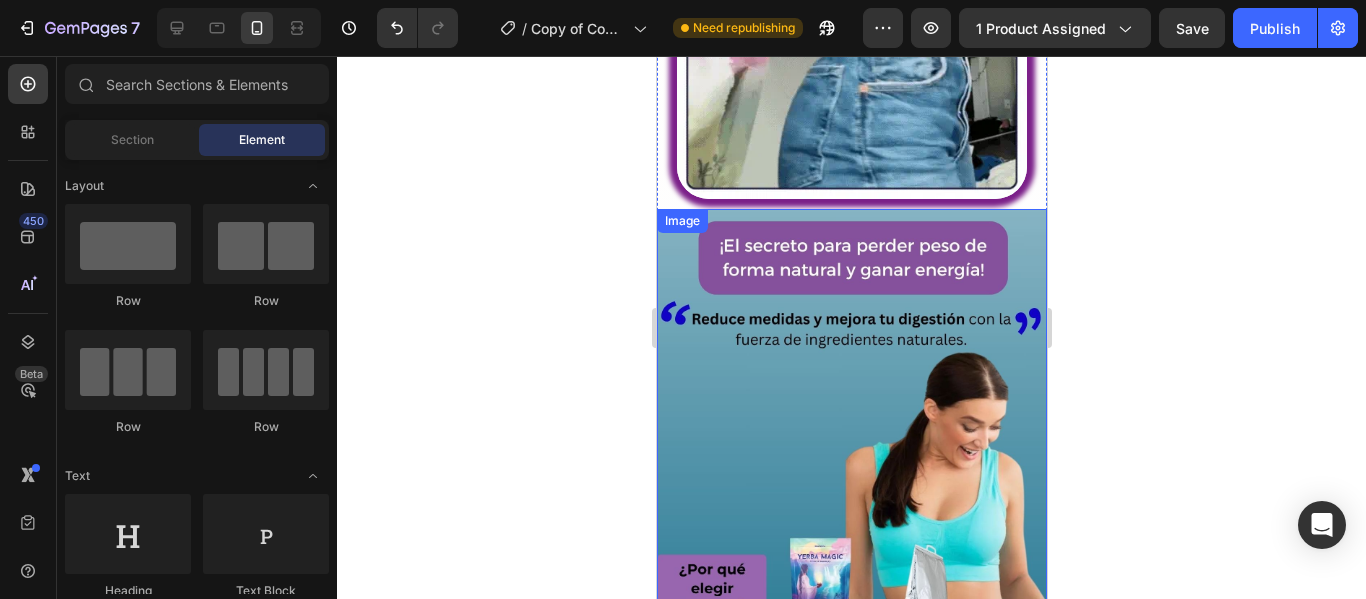 click at bounding box center (851, 697) 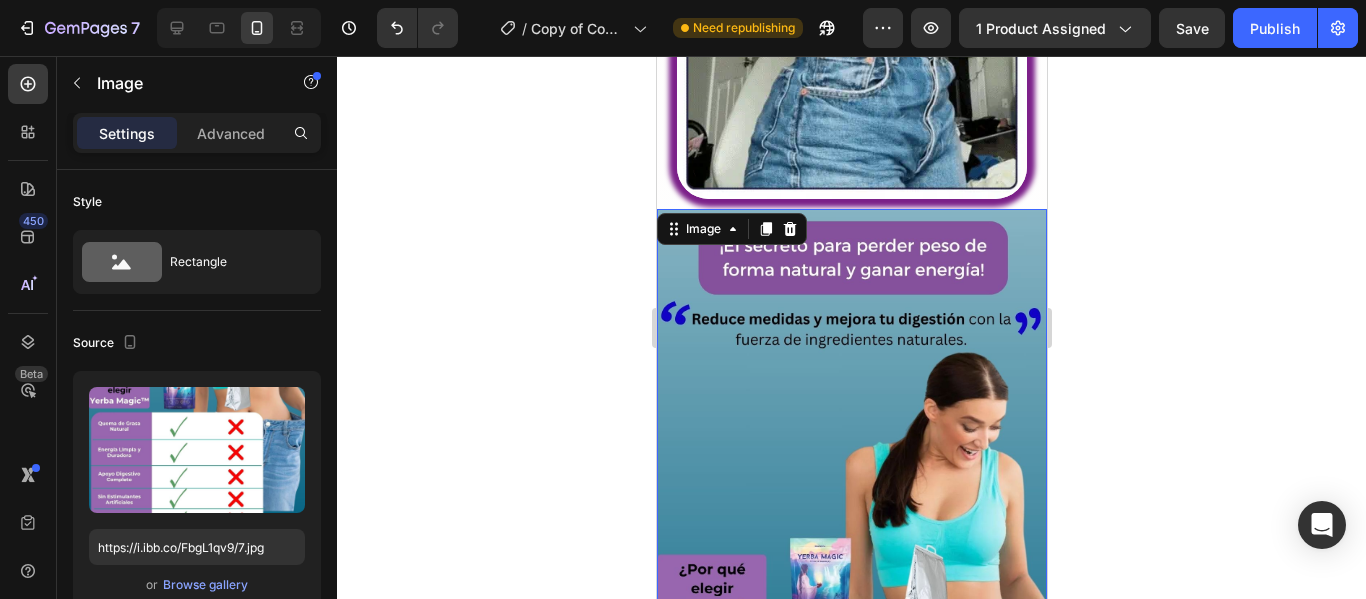 click 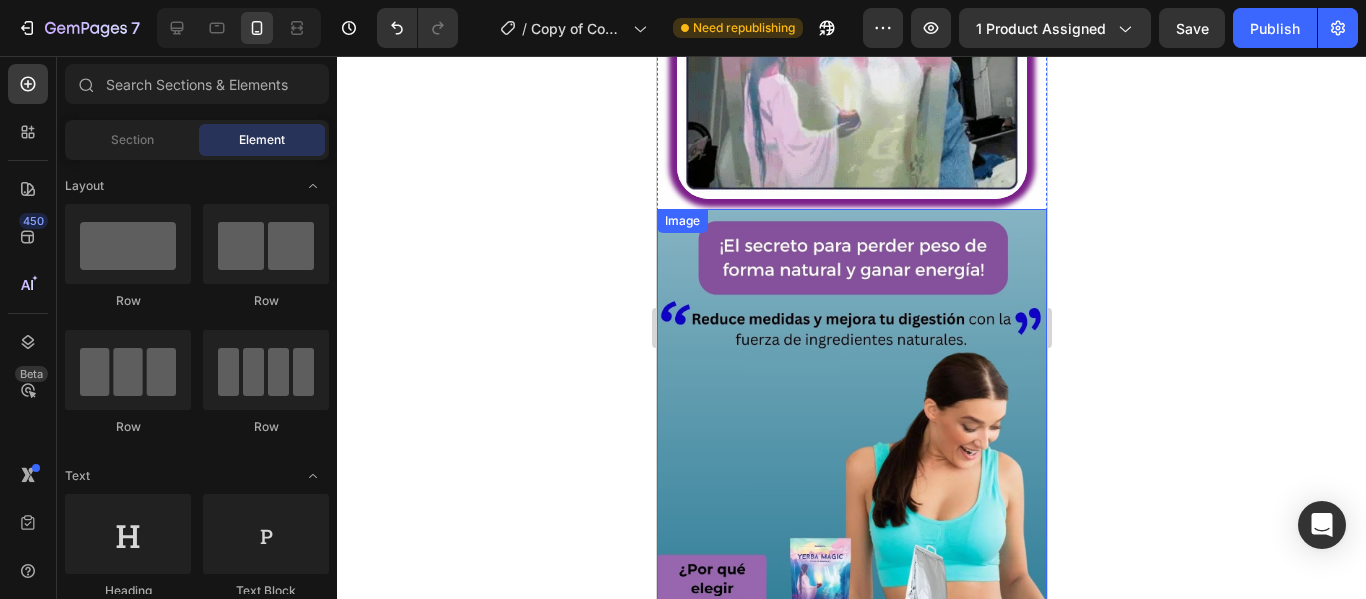 click at bounding box center (851, 697) 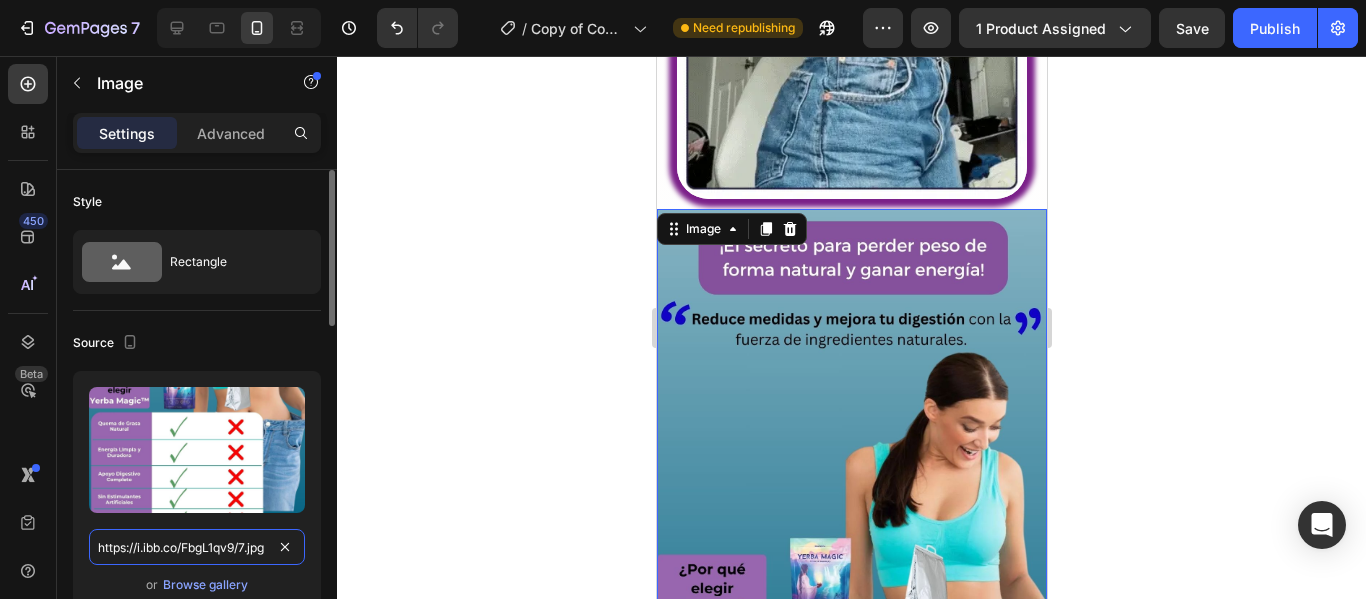 click on "https://i.ibb.co/FbgL1qv9/7.jpg" at bounding box center (197, 547) 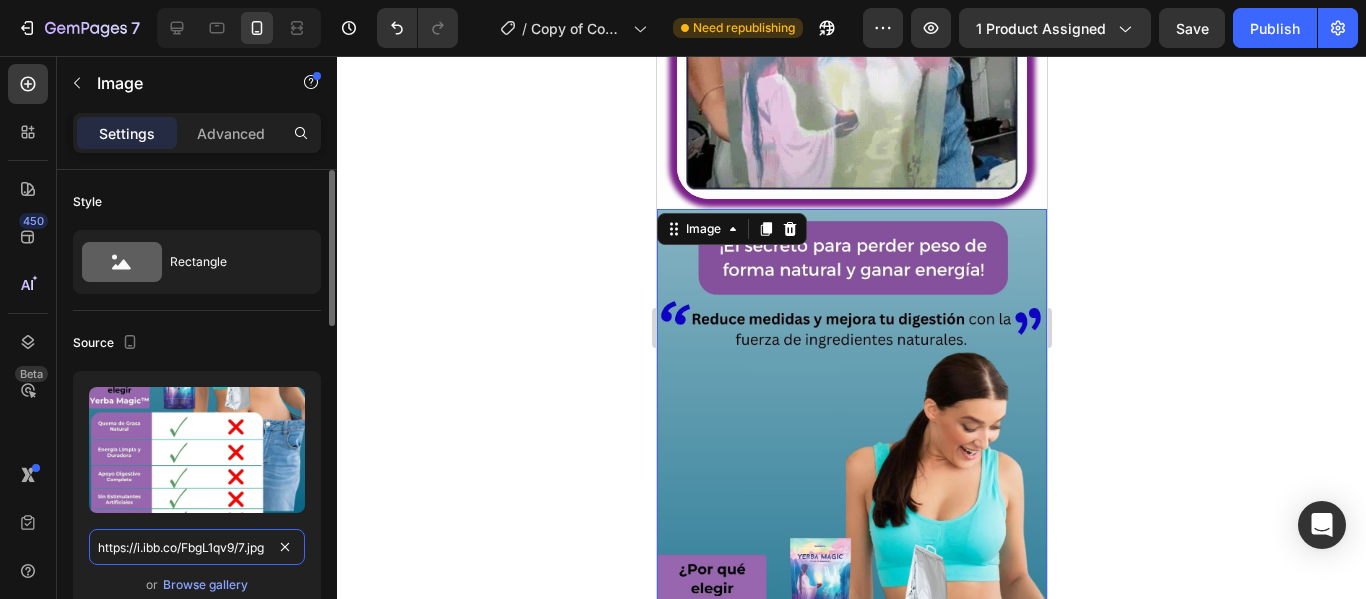 paste on "fY4LRyFf" 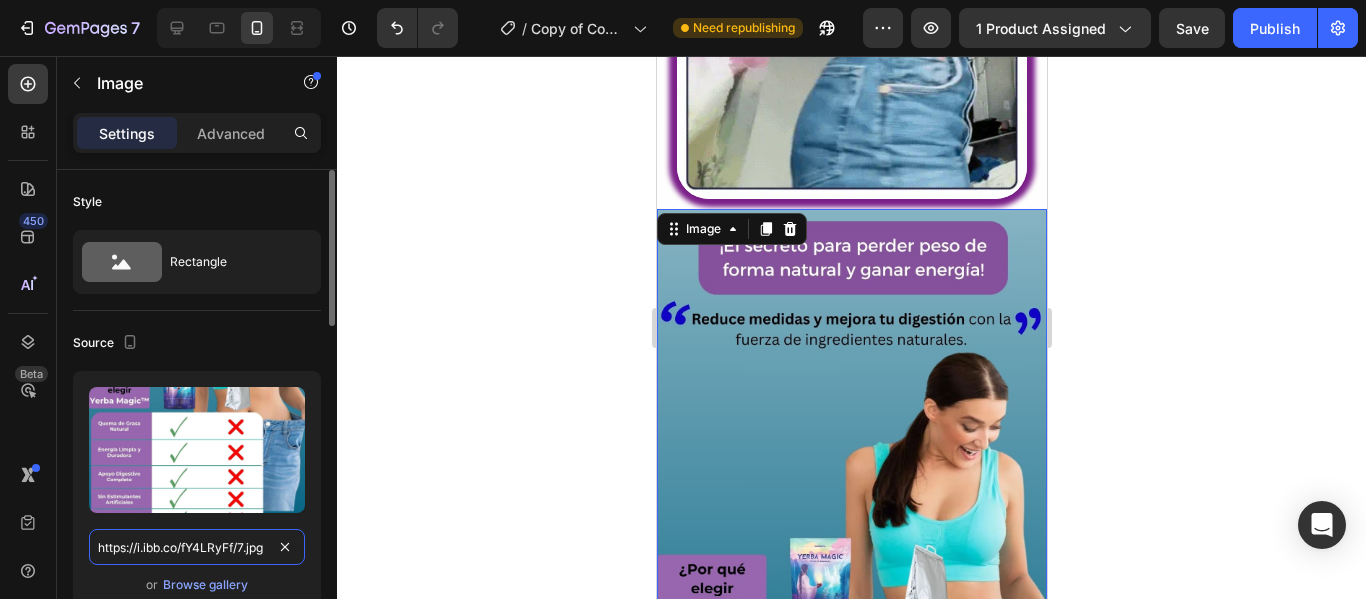 scroll, scrollTop: 0, scrollLeft: 3, axis: horizontal 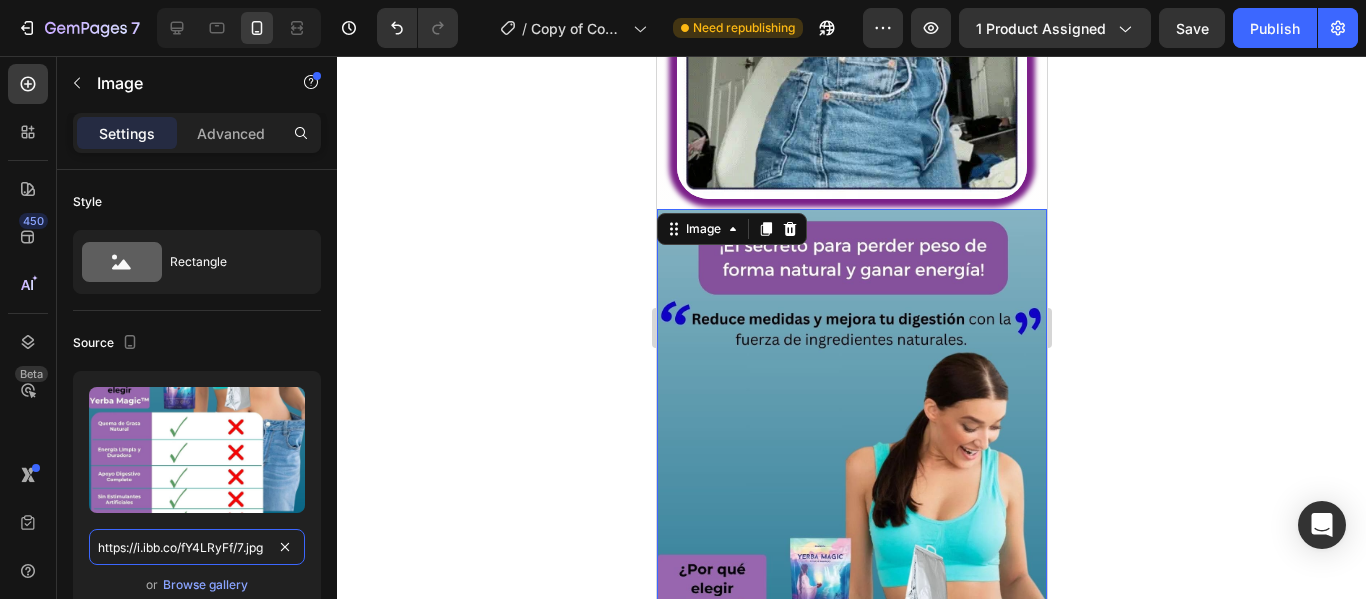 type on "https://i.ibb.co/fY4LRyFf/7.jpg" 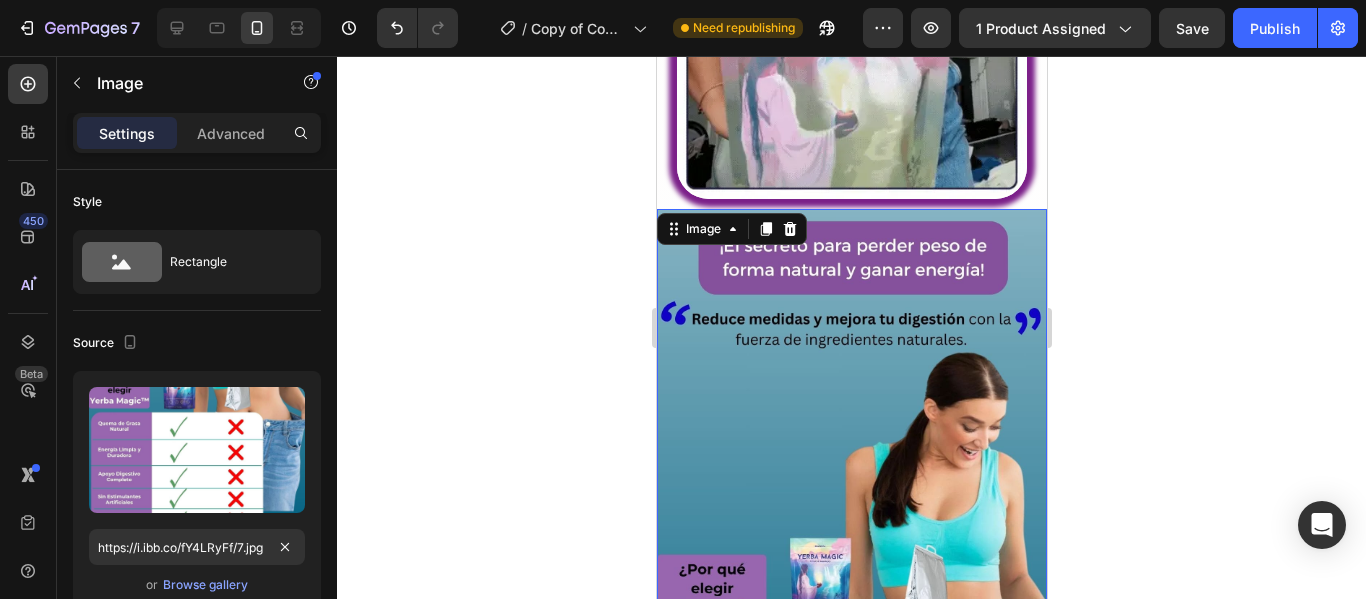 scroll, scrollTop: 0, scrollLeft: 0, axis: both 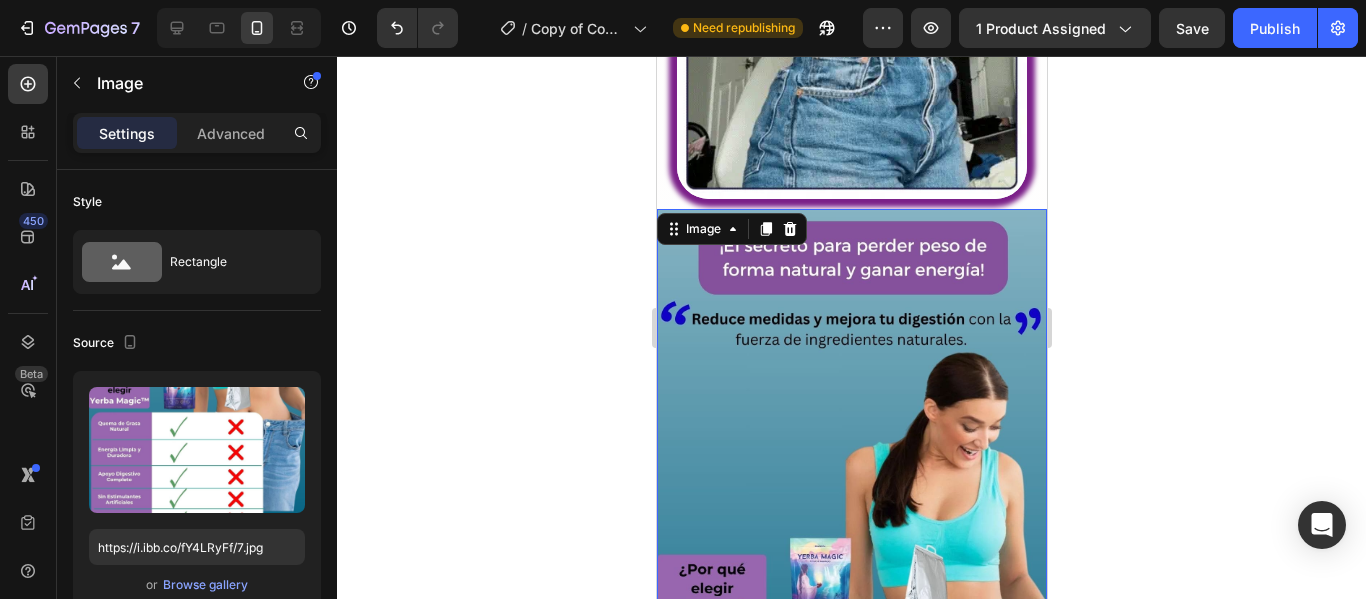 click 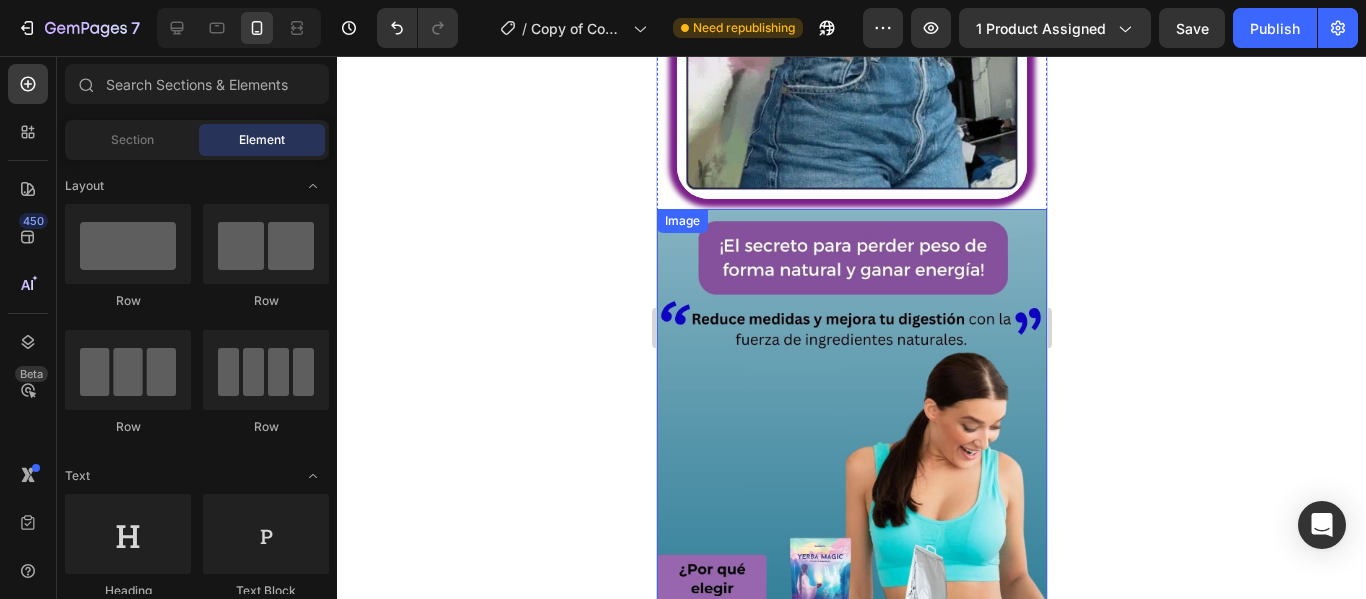 click at bounding box center [851, 697] 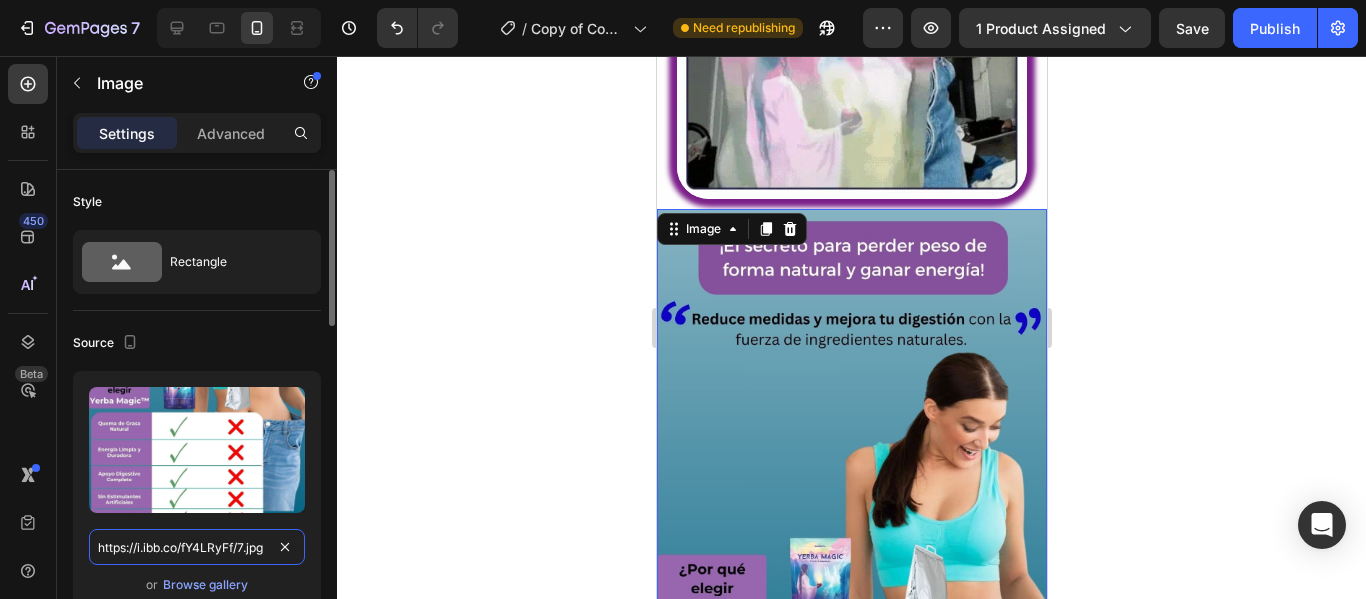 click on "https://i.ibb.co/fY4LRyFf/7.jpg" at bounding box center (197, 547) 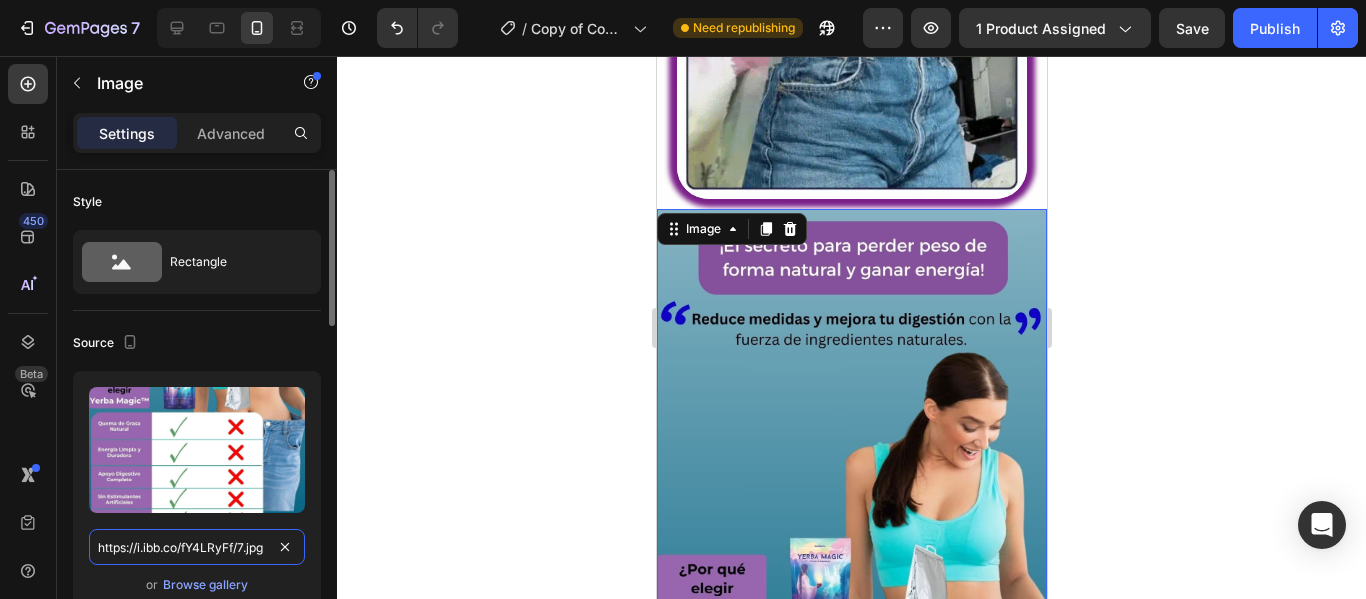 scroll, scrollTop: 0, scrollLeft: 3, axis: horizontal 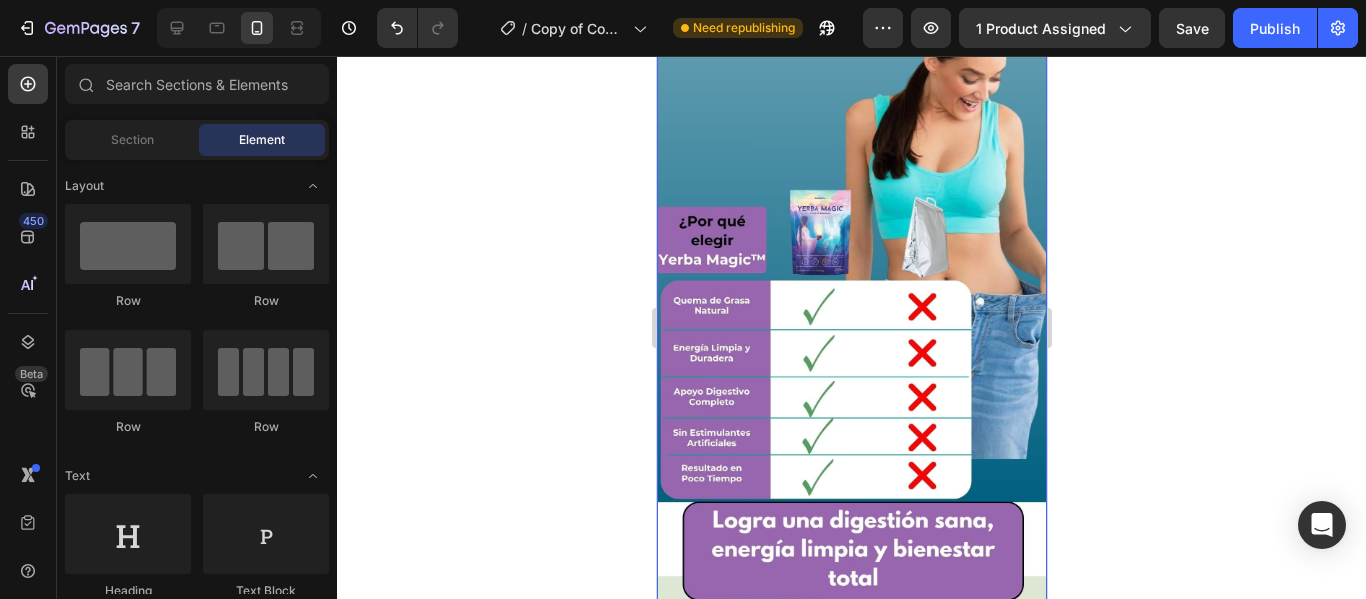click at bounding box center [851, 349] 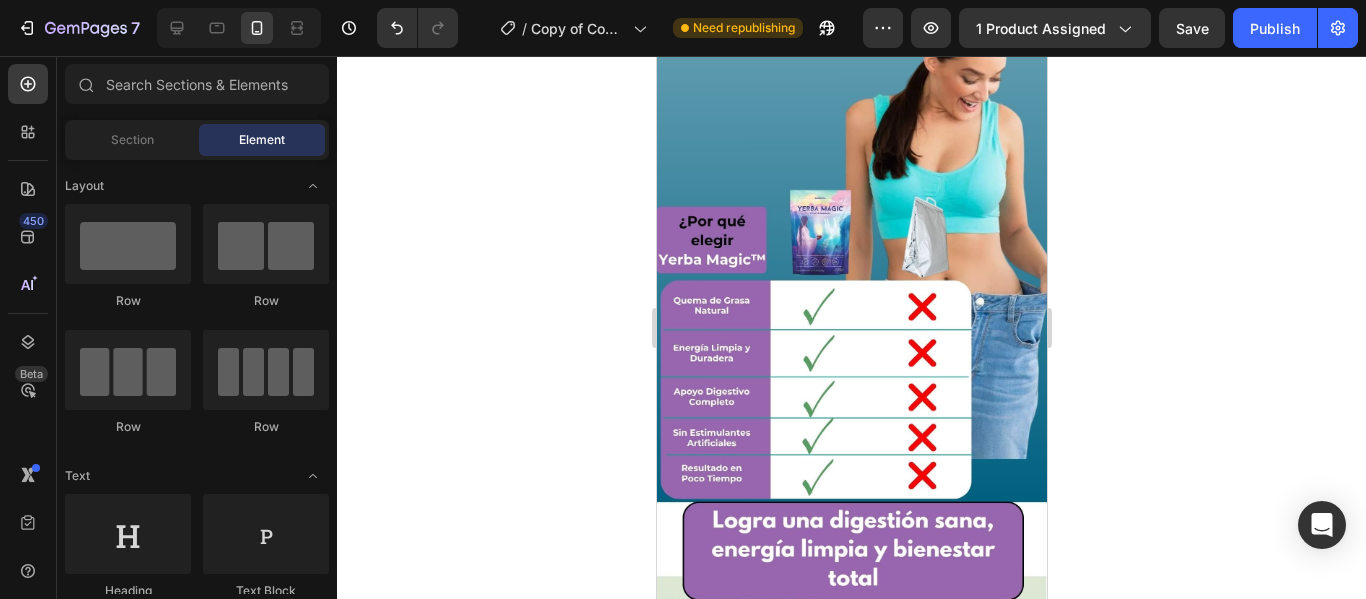 scroll, scrollTop: 7356, scrollLeft: 0, axis: vertical 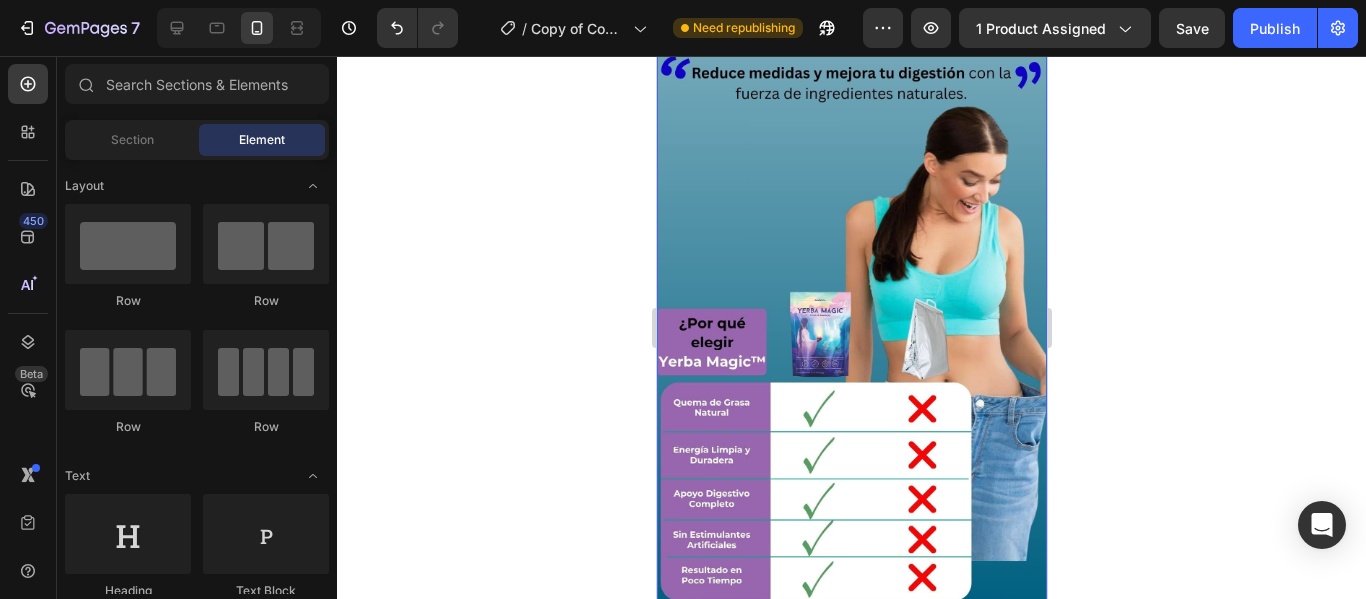 click at bounding box center [851, 451] 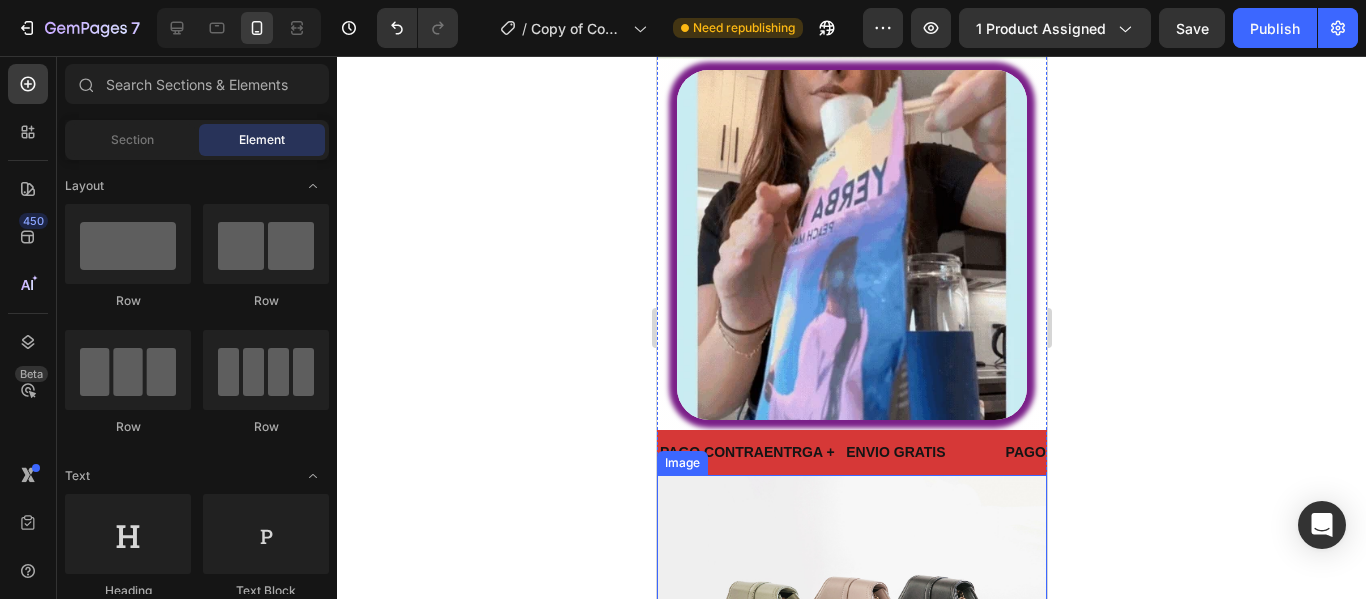 scroll, scrollTop: 8256, scrollLeft: 0, axis: vertical 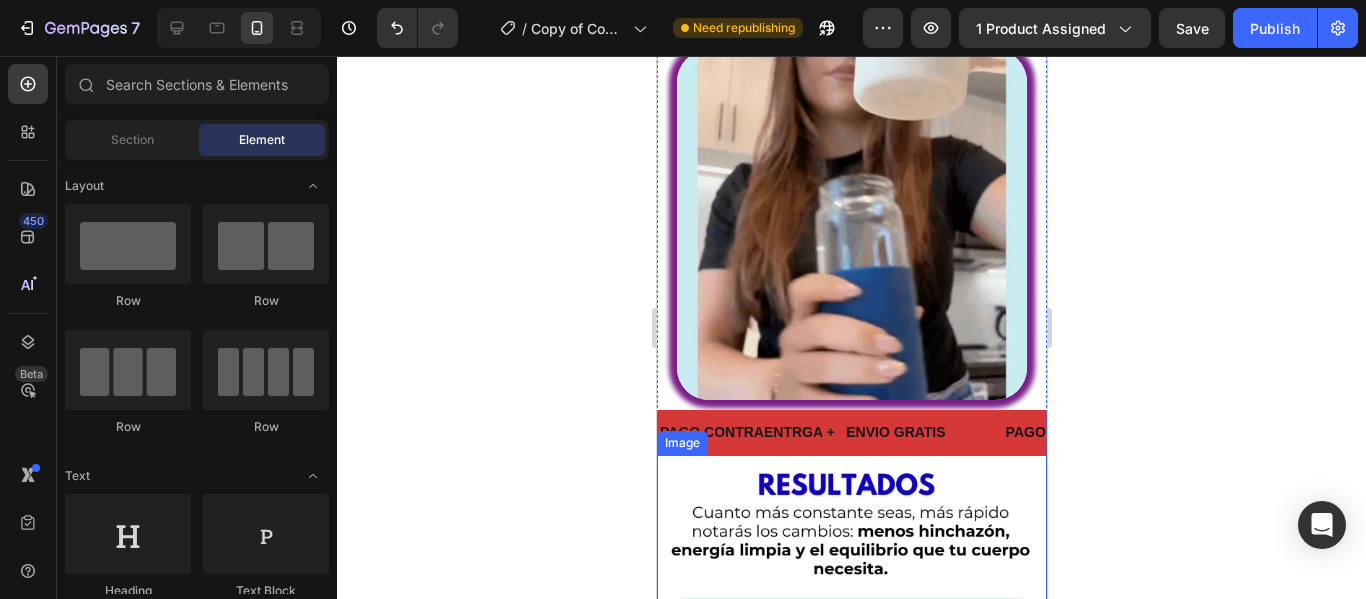 click at bounding box center [851, 867] 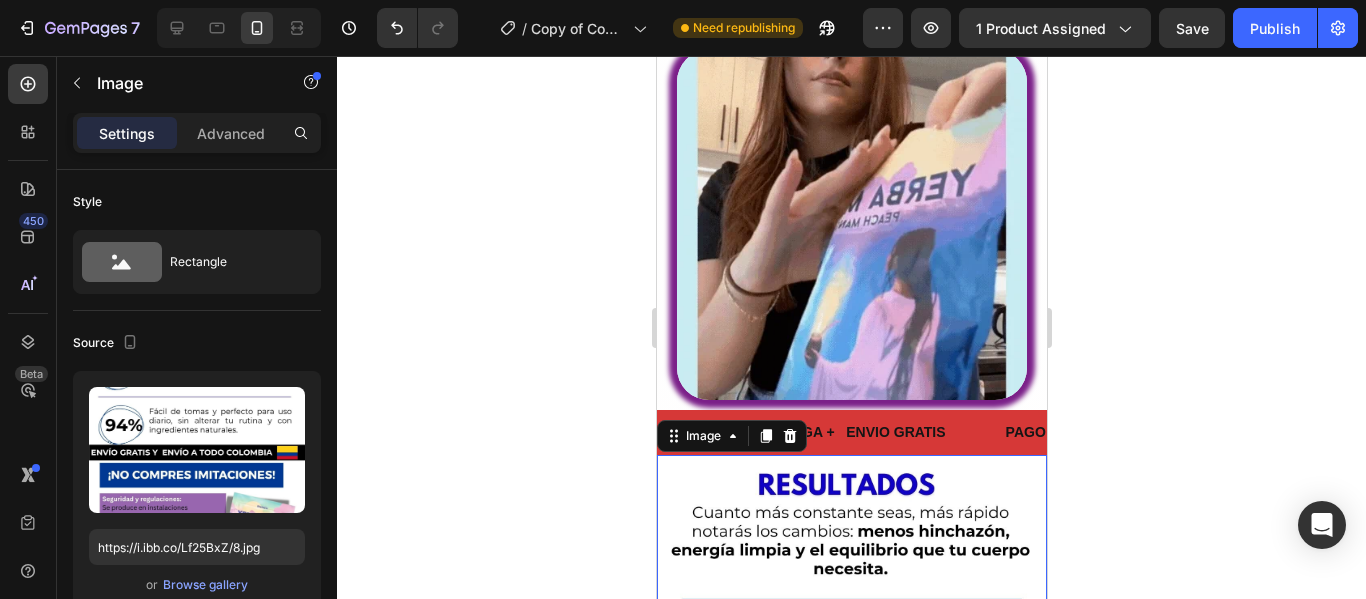 drag, startPoint x: 1216, startPoint y: 327, endPoint x: 1151, endPoint y: 345, distance: 67.44627 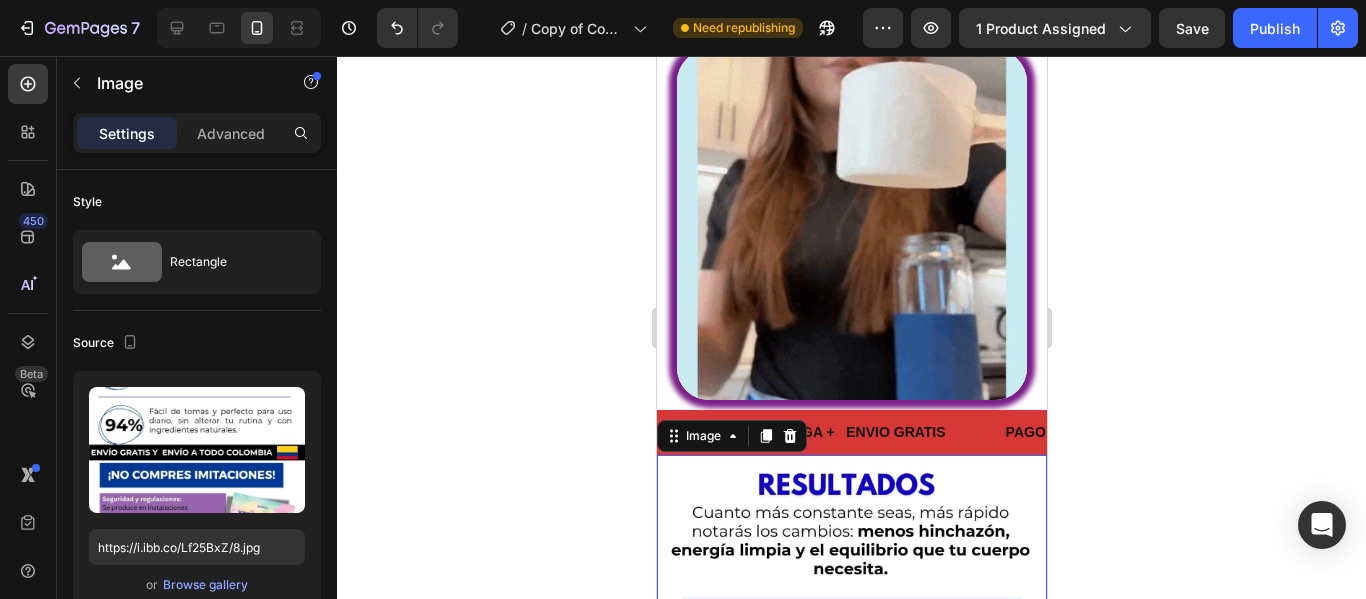 click 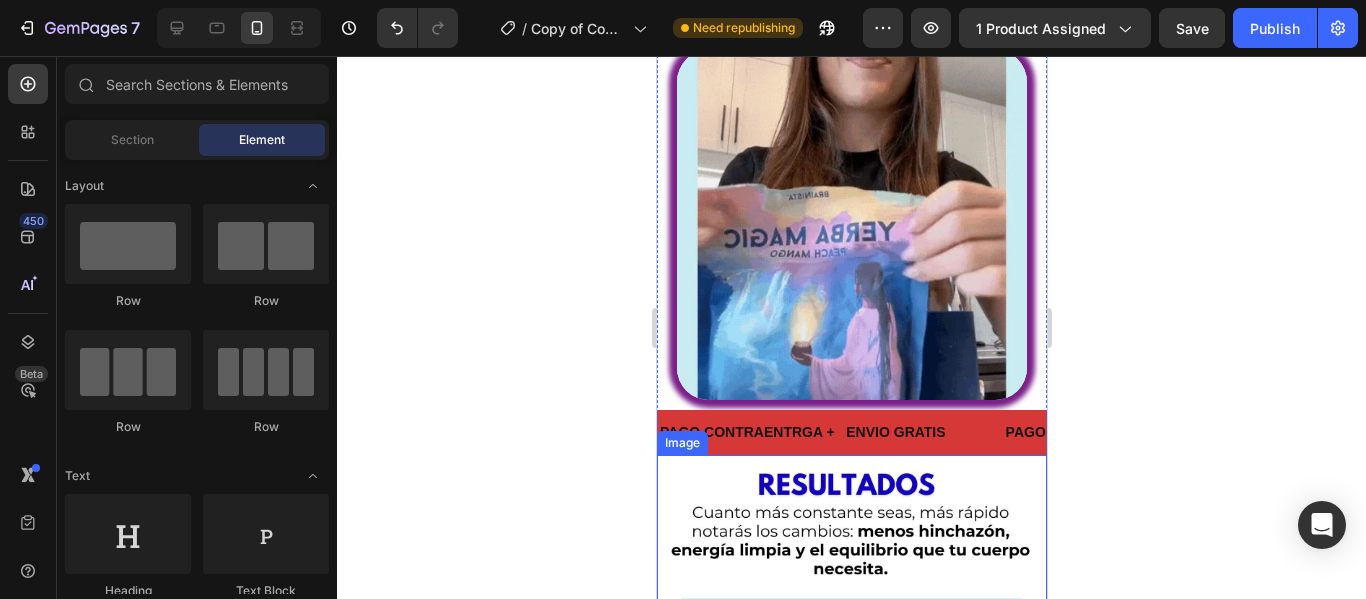 drag, startPoint x: 1162, startPoint y: 439, endPoint x: 657, endPoint y: 376, distance: 508.91452 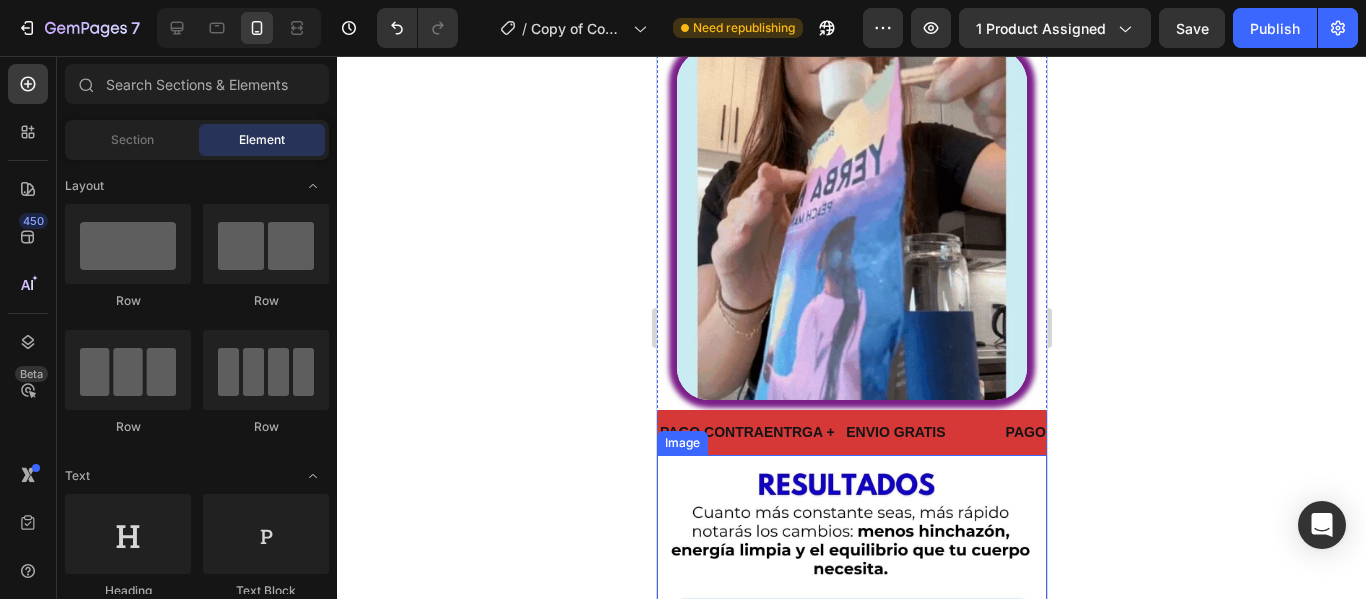 click at bounding box center [851, 867] 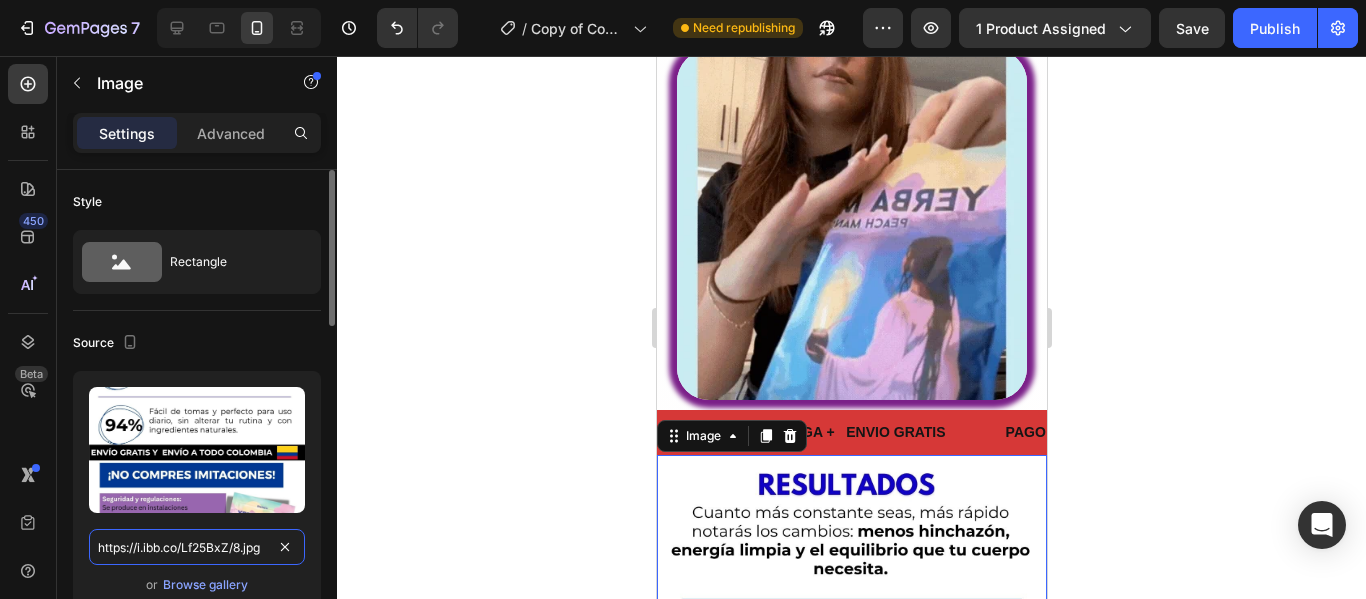 click on "https://i.ibb.co/Lf25BxZ/8.jpg" at bounding box center [197, 547] 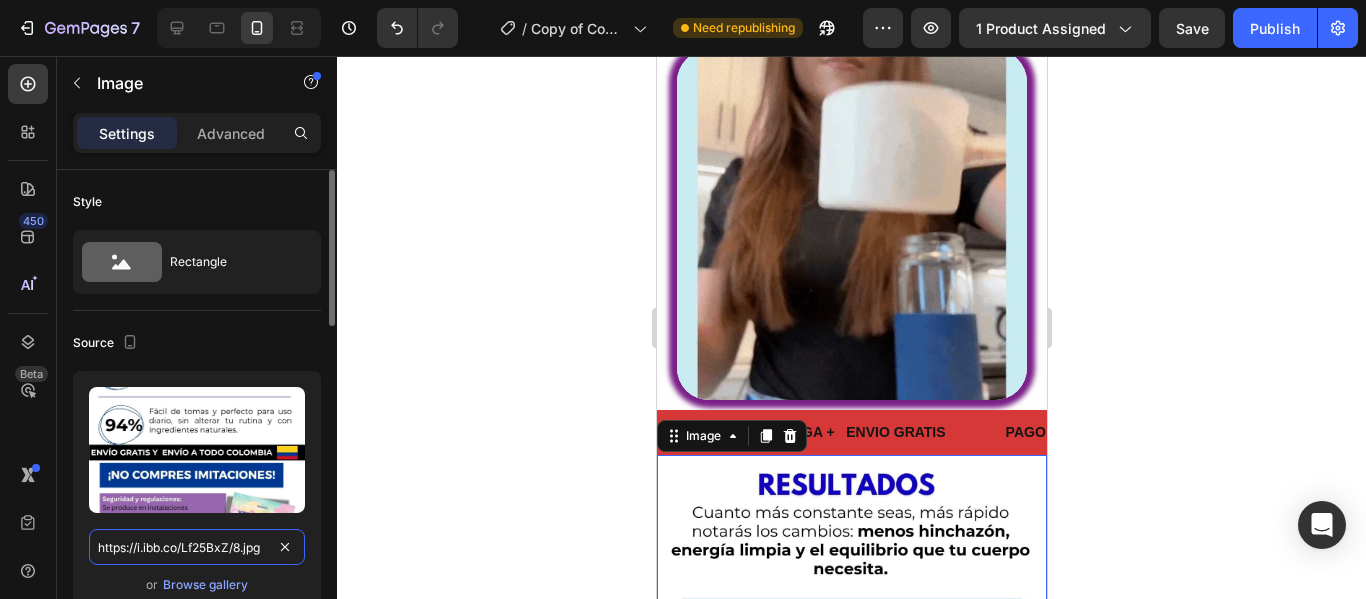 paste on "yF2qnP9B" 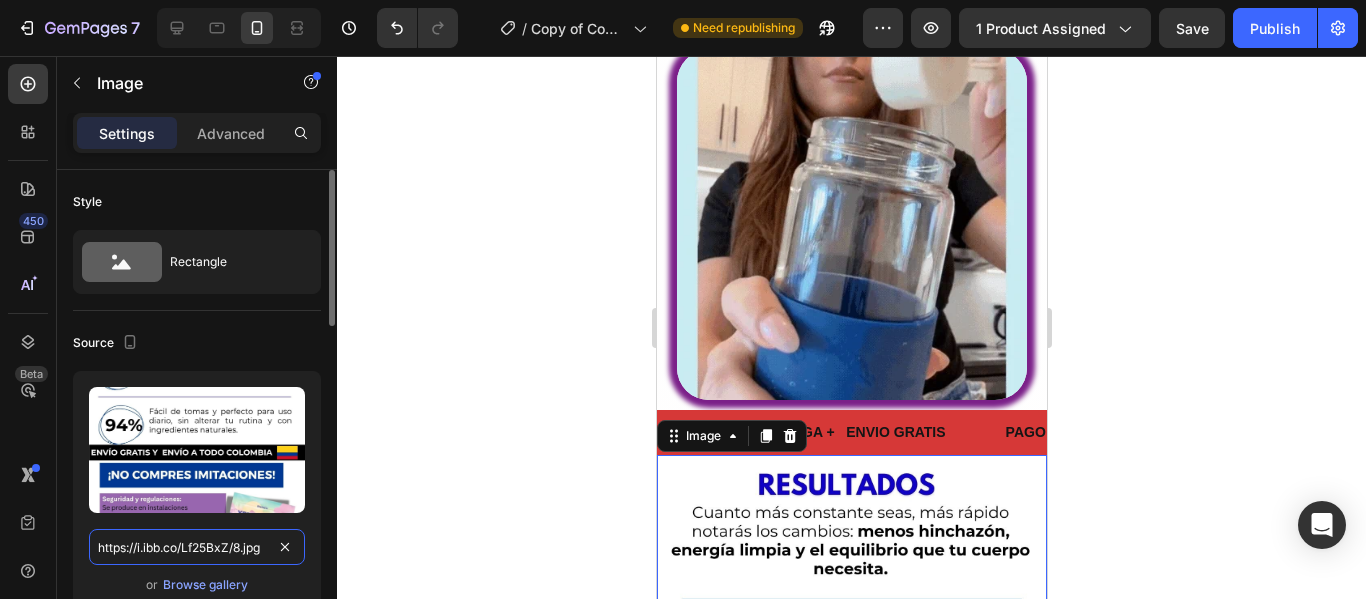 type on "https://i.ibb.co/yF2qnP9B/8.jpg" 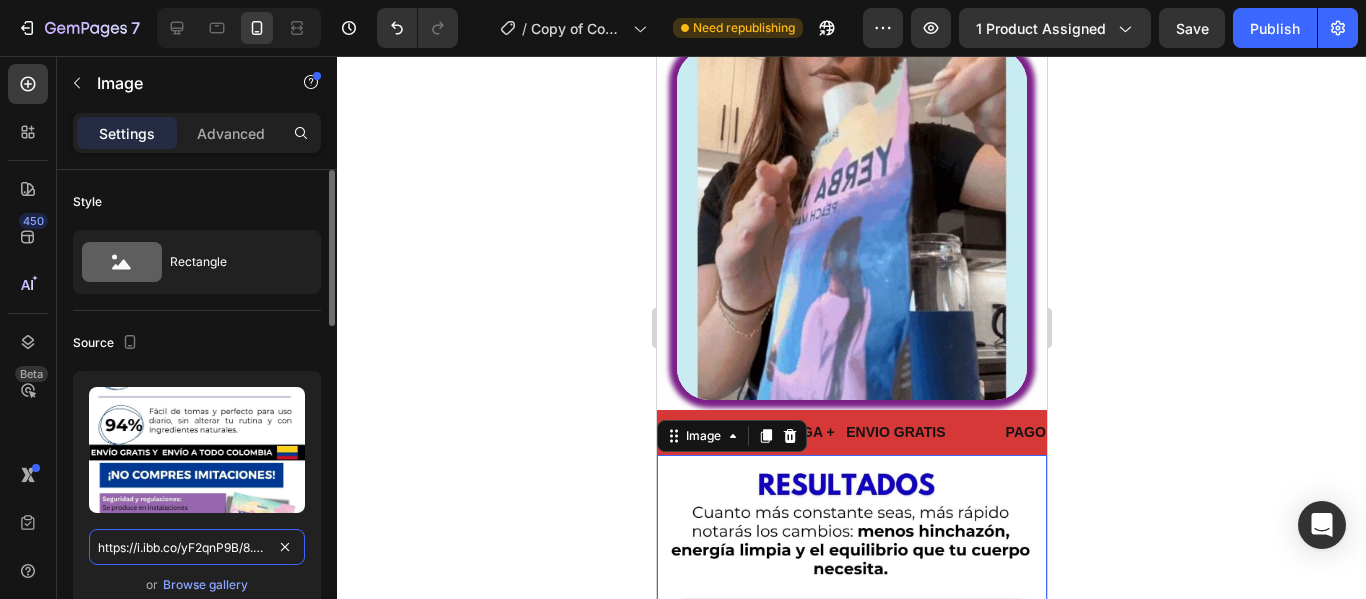 scroll, scrollTop: 0, scrollLeft: 11, axis: horizontal 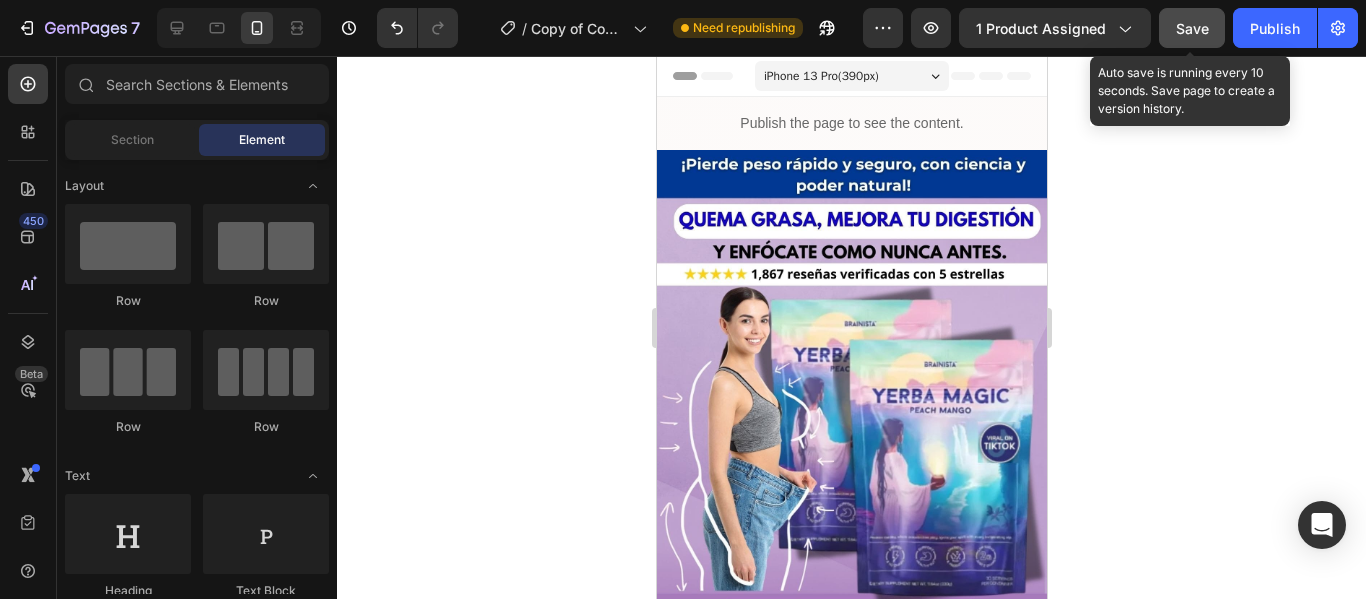 click on "Save" 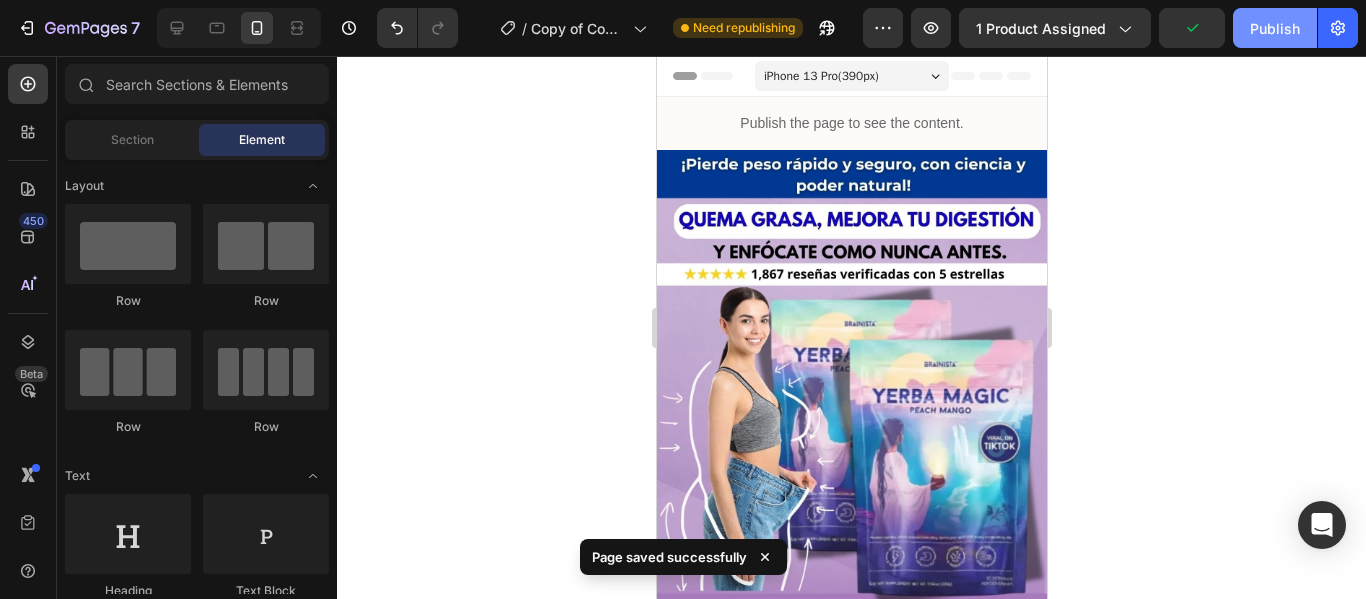 click on "Publish" at bounding box center (1275, 28) 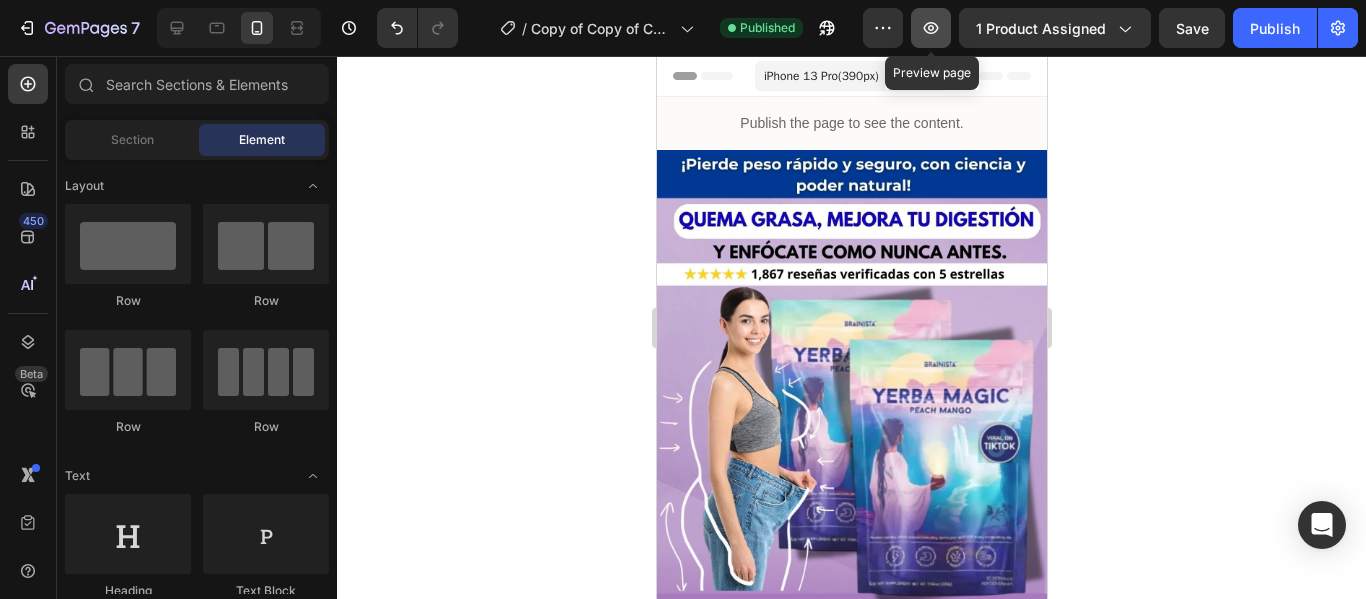 click 